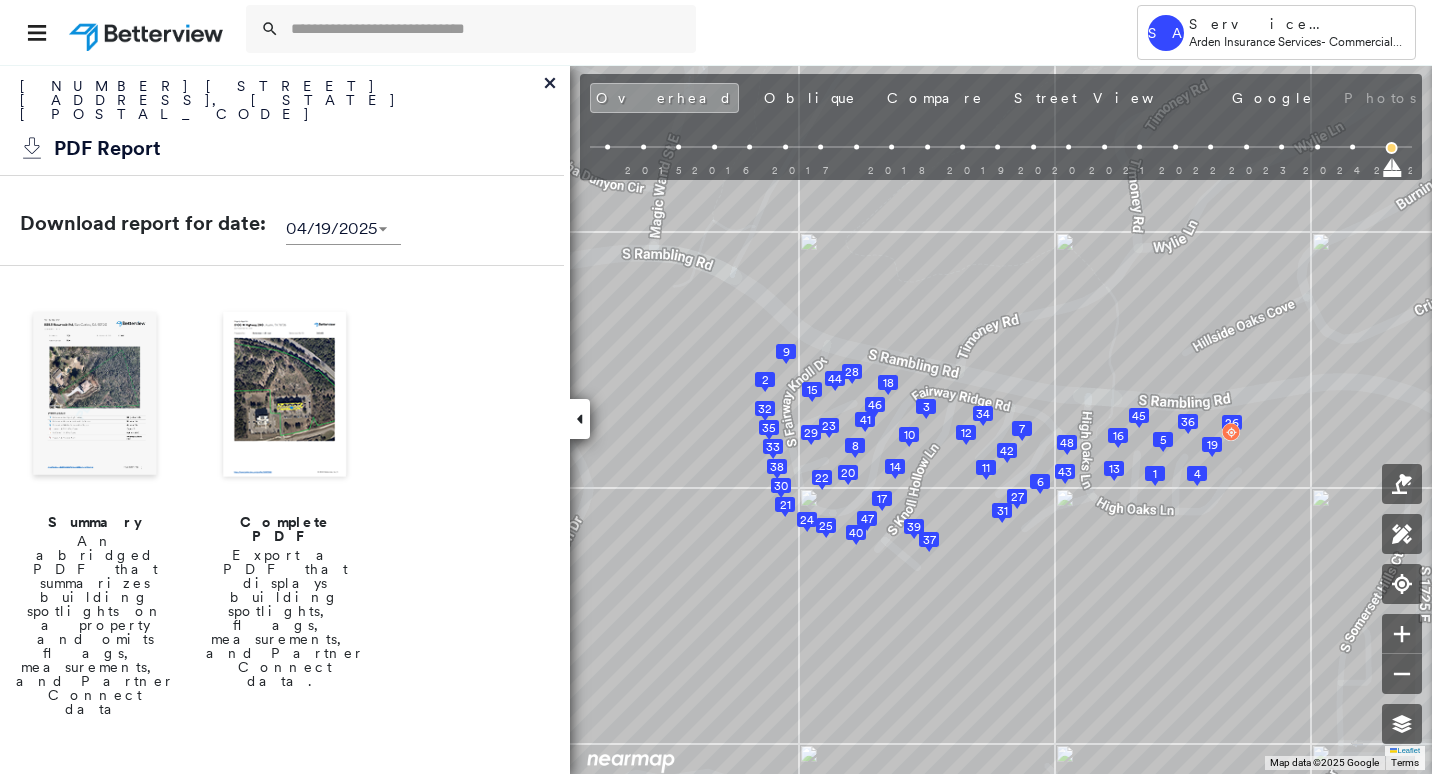 scroll, scrollTop: 0, scrollLeft: 0, axis: both 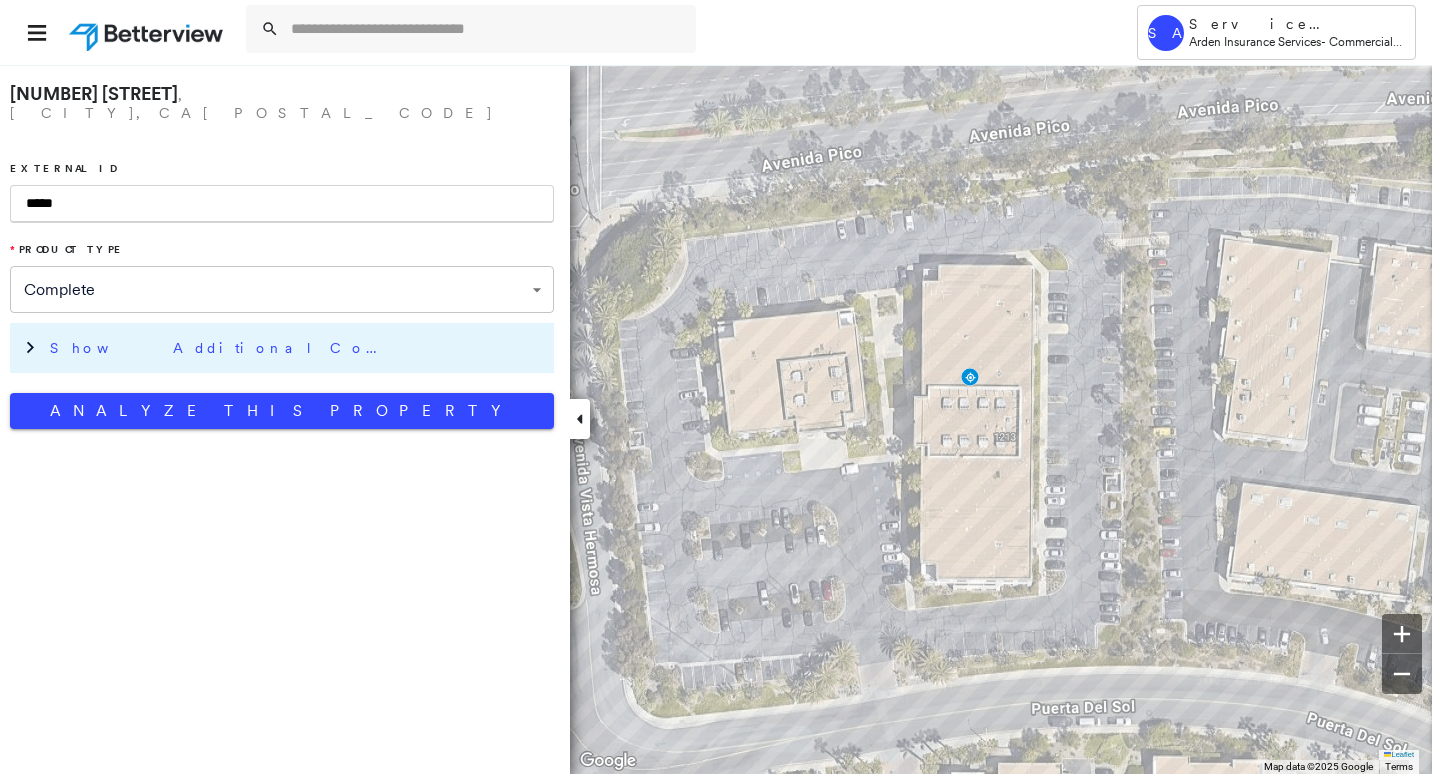 click on "Show Additional Company Data" at bounding box center [297, 348] 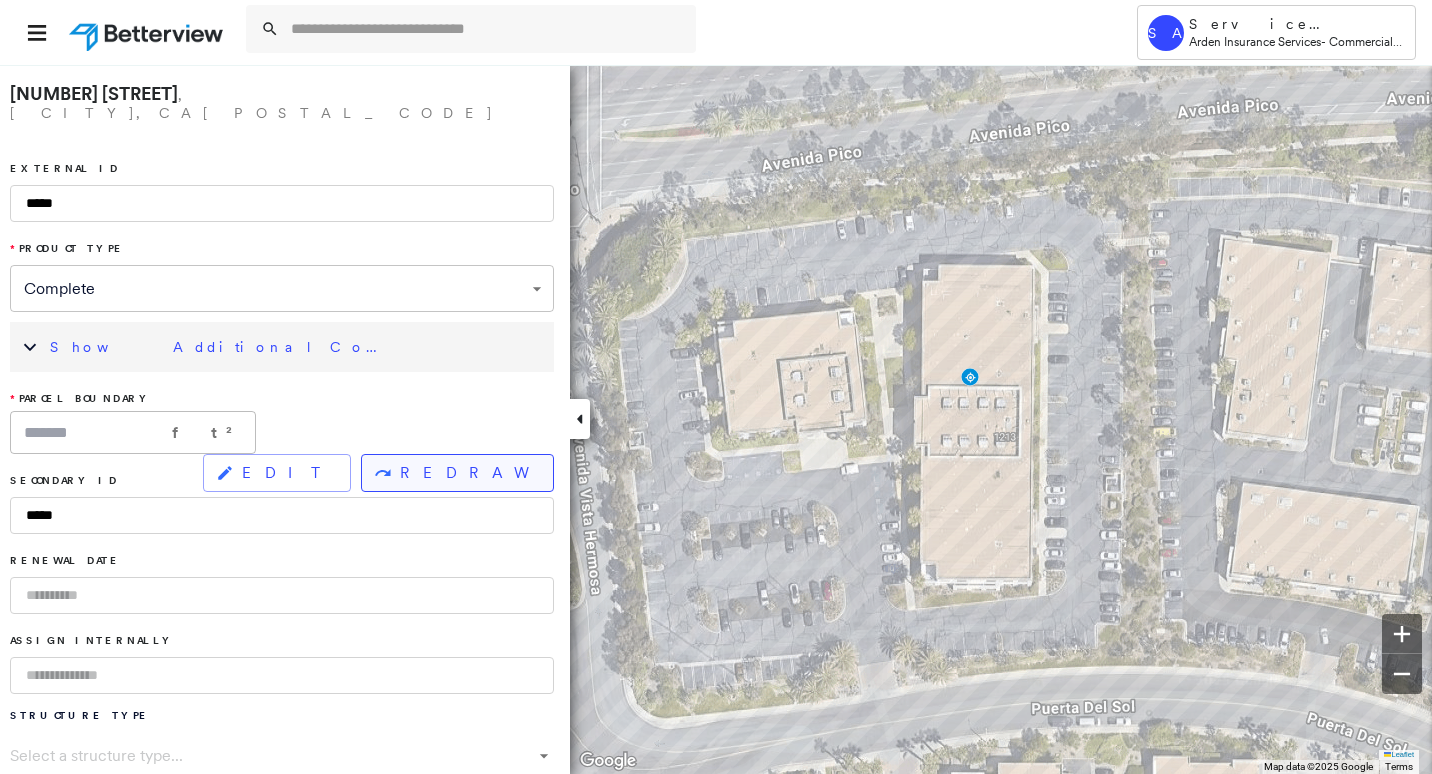 click on "REDRAW" at bounding box center [468, 473] 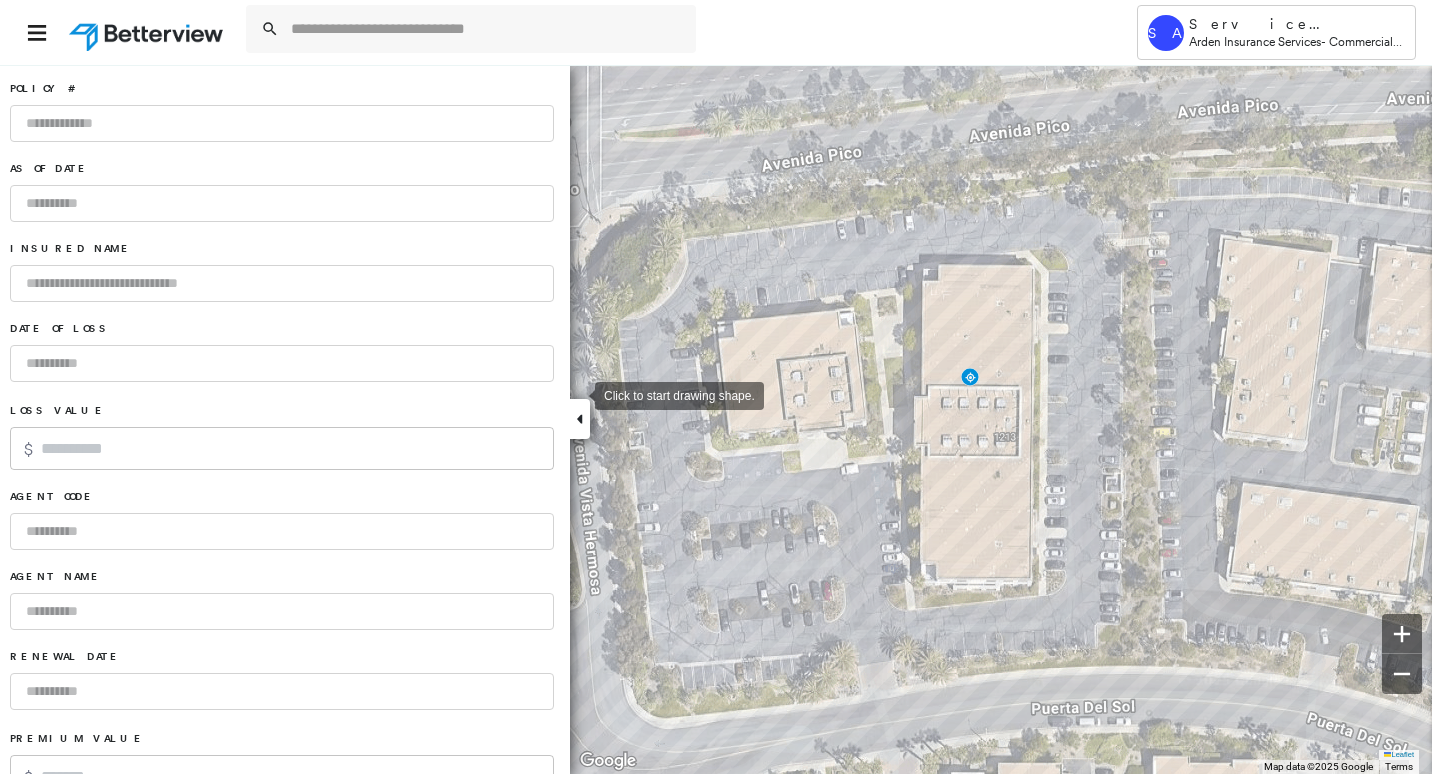 scroll, scrollTop: 1121, scrollLeft: 0, axis: vertical 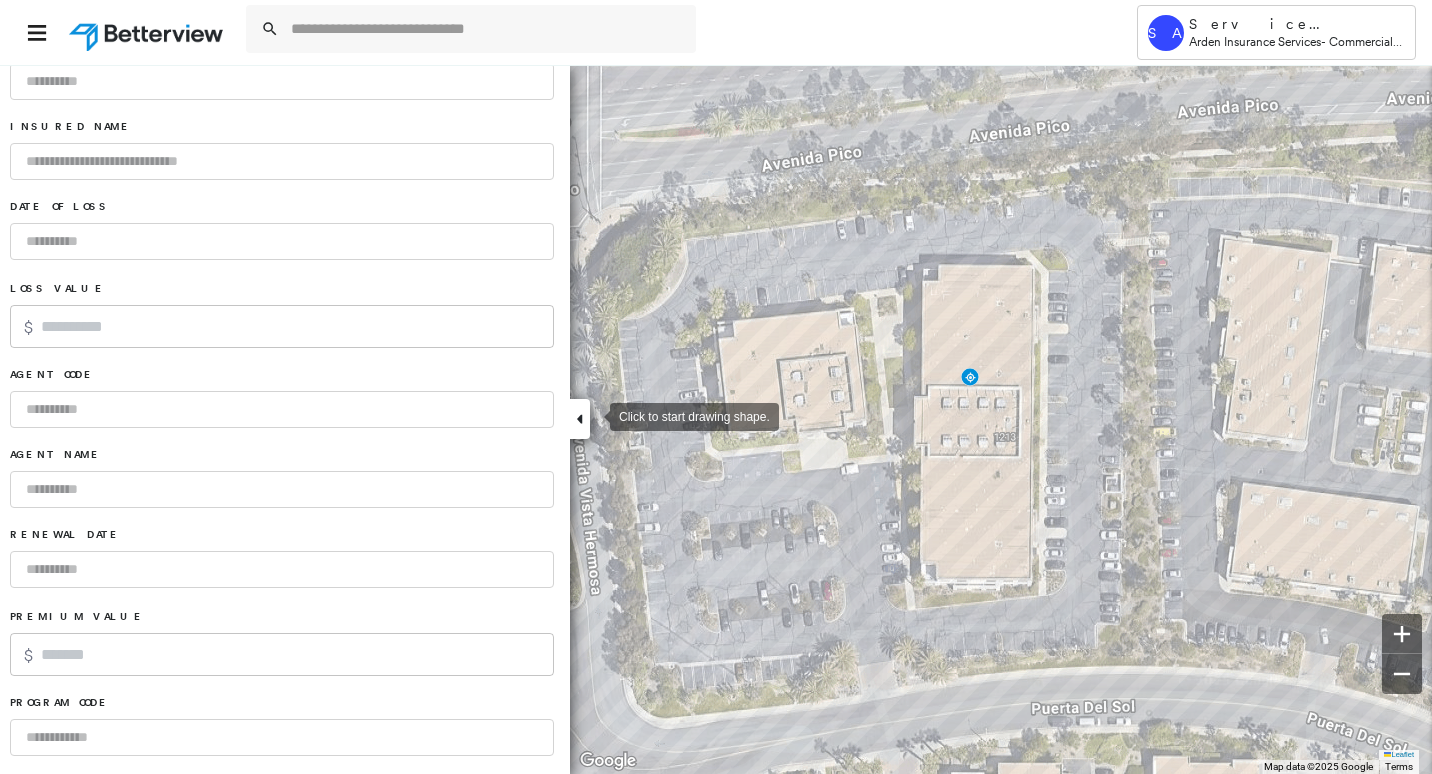click on "**********" at bounding box center [716, 419] 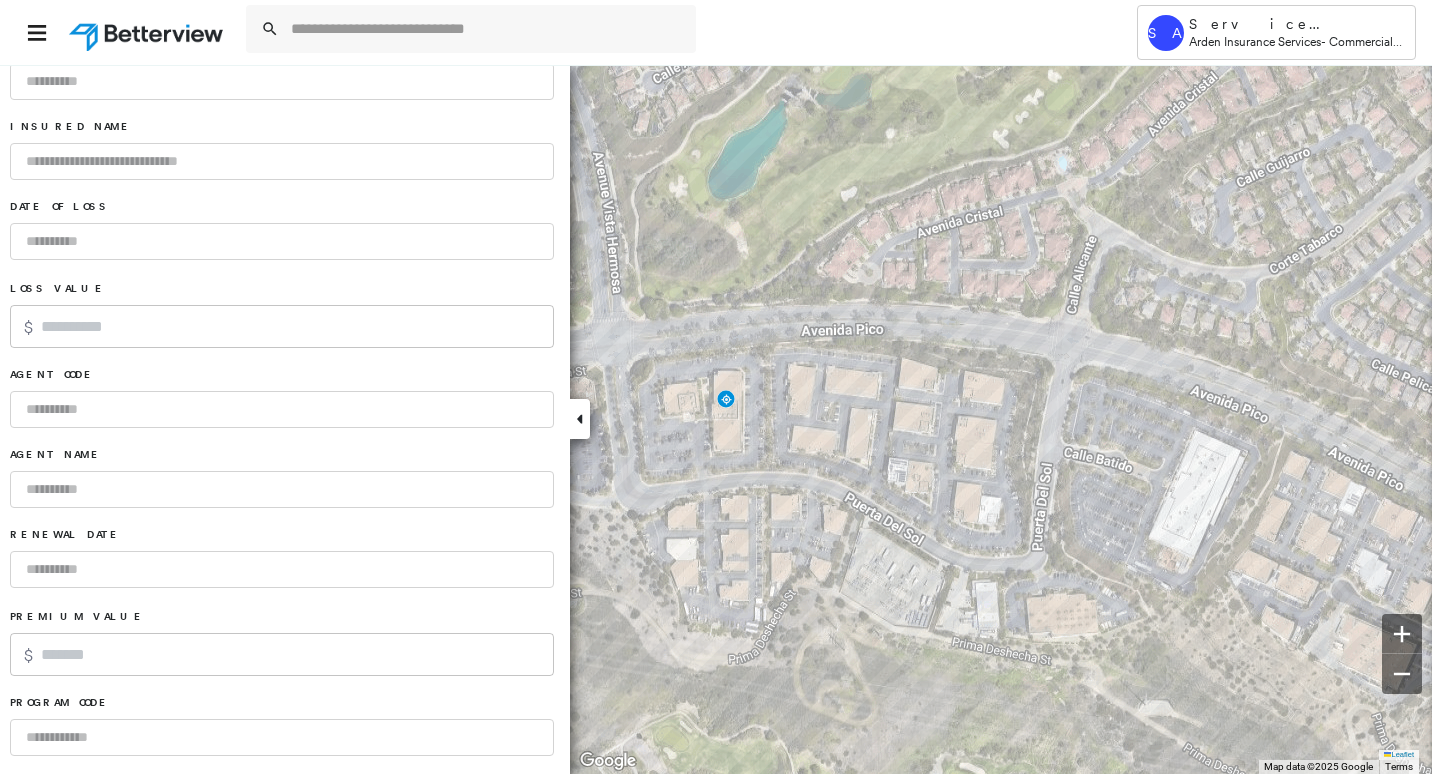 click 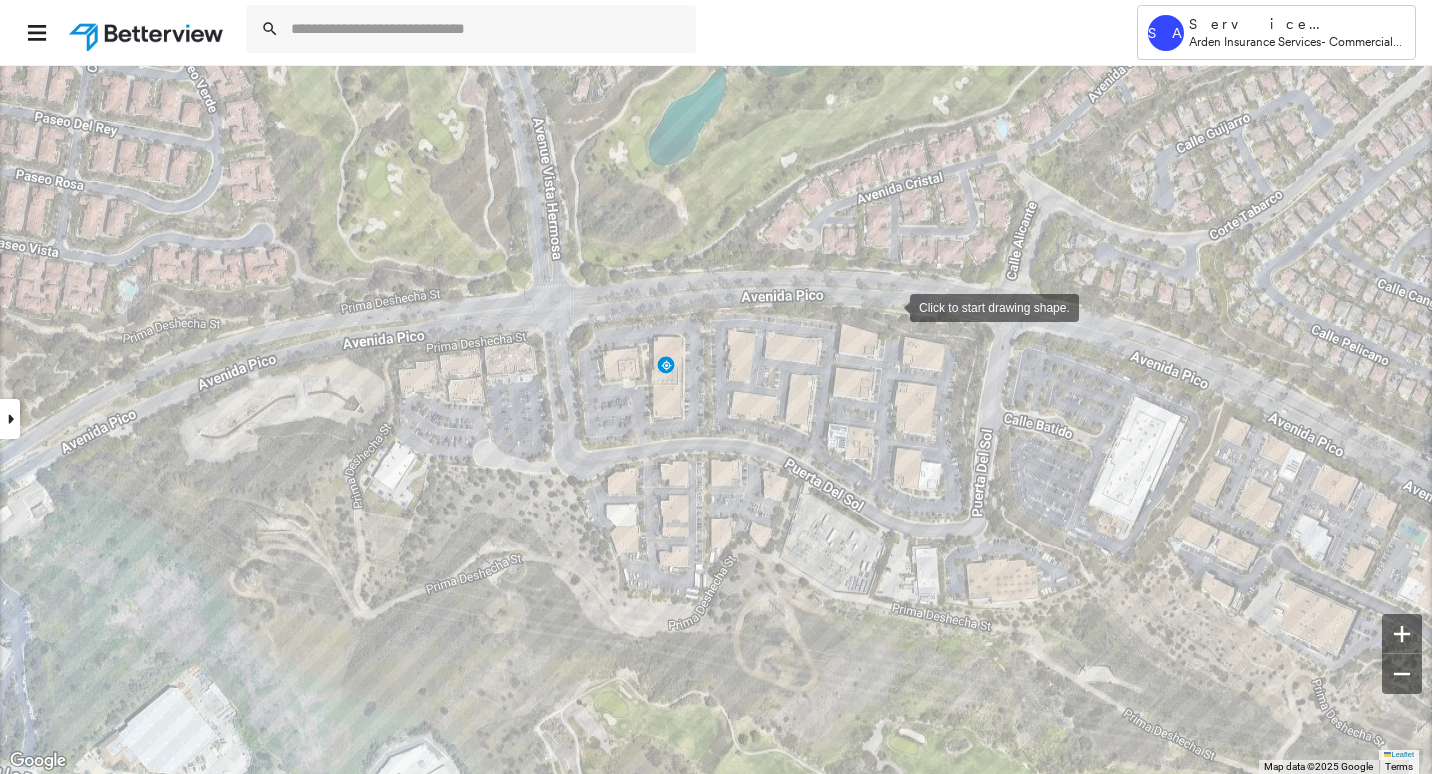 drag, startPoint x: 952, startPoint y: 341, endPoint x: 892, endPoint y: 307, distance: 68.96376 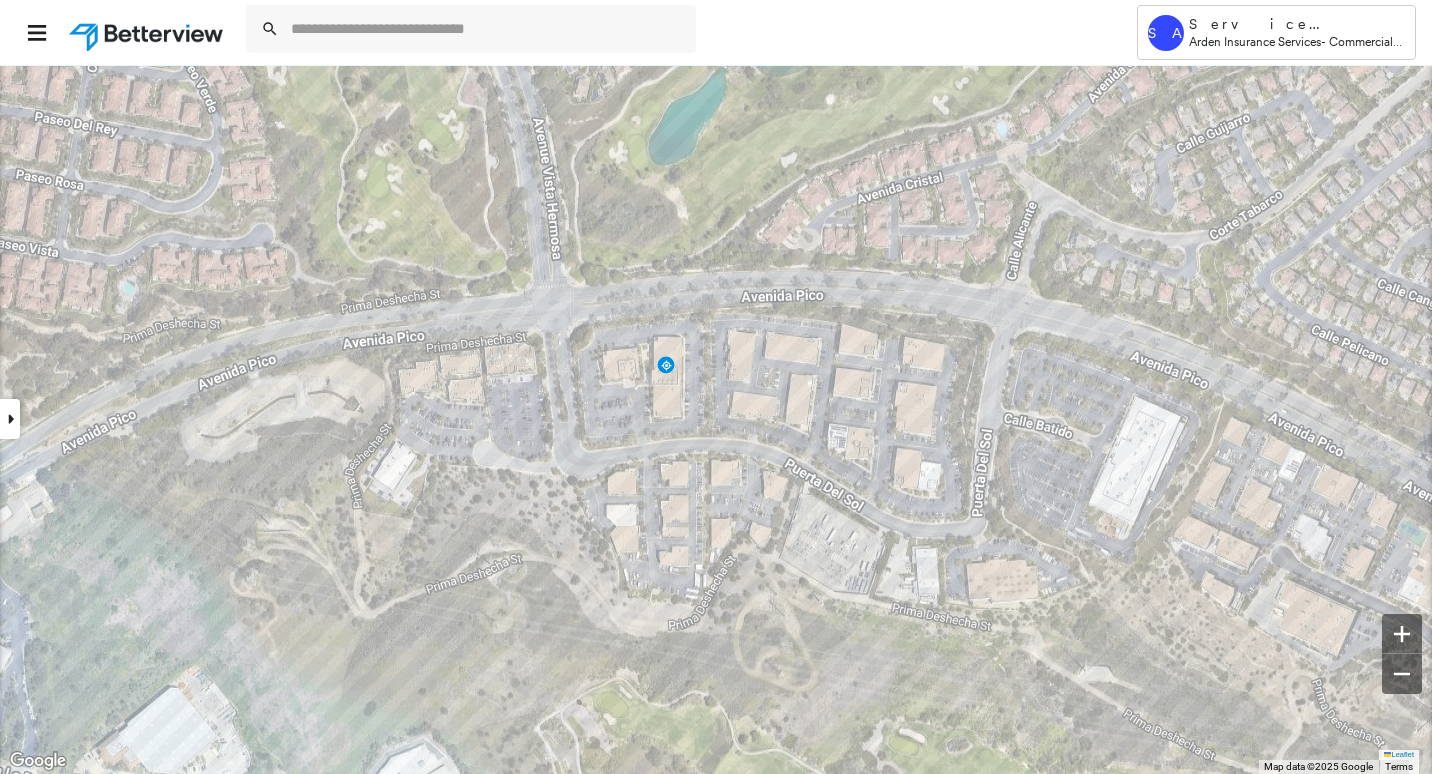 click 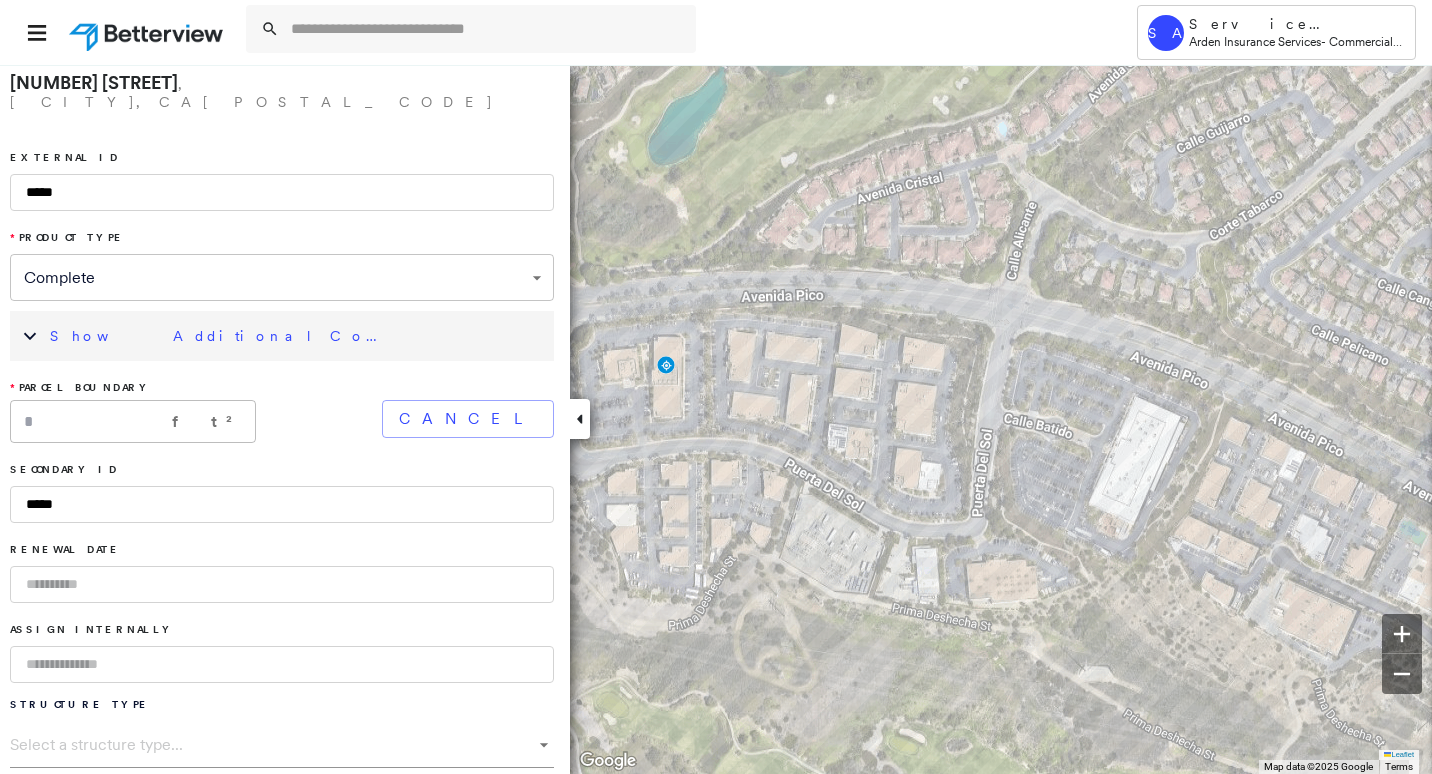 scroll, scrollTop: 0, scrollLeft: 0, axis: both 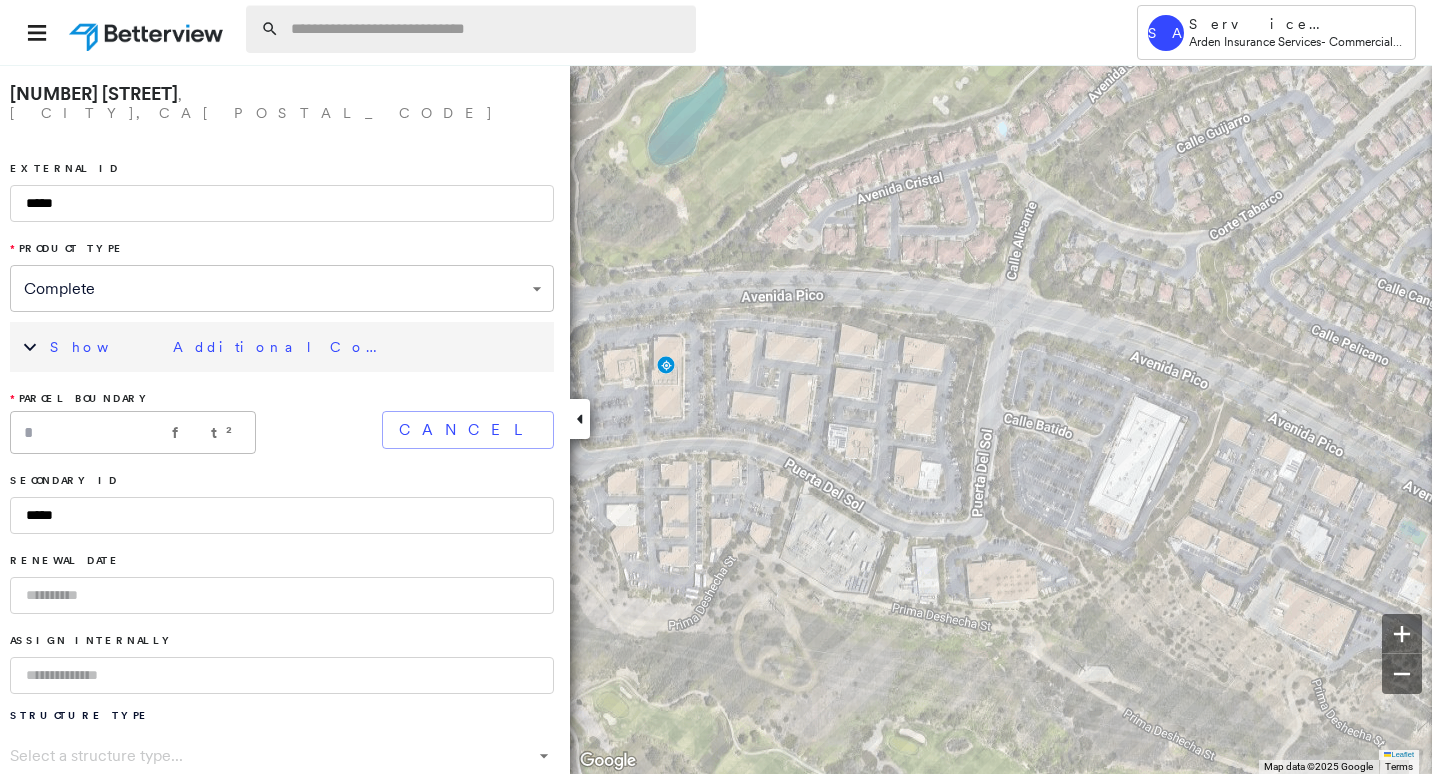 click at bounding box center [487, 29] 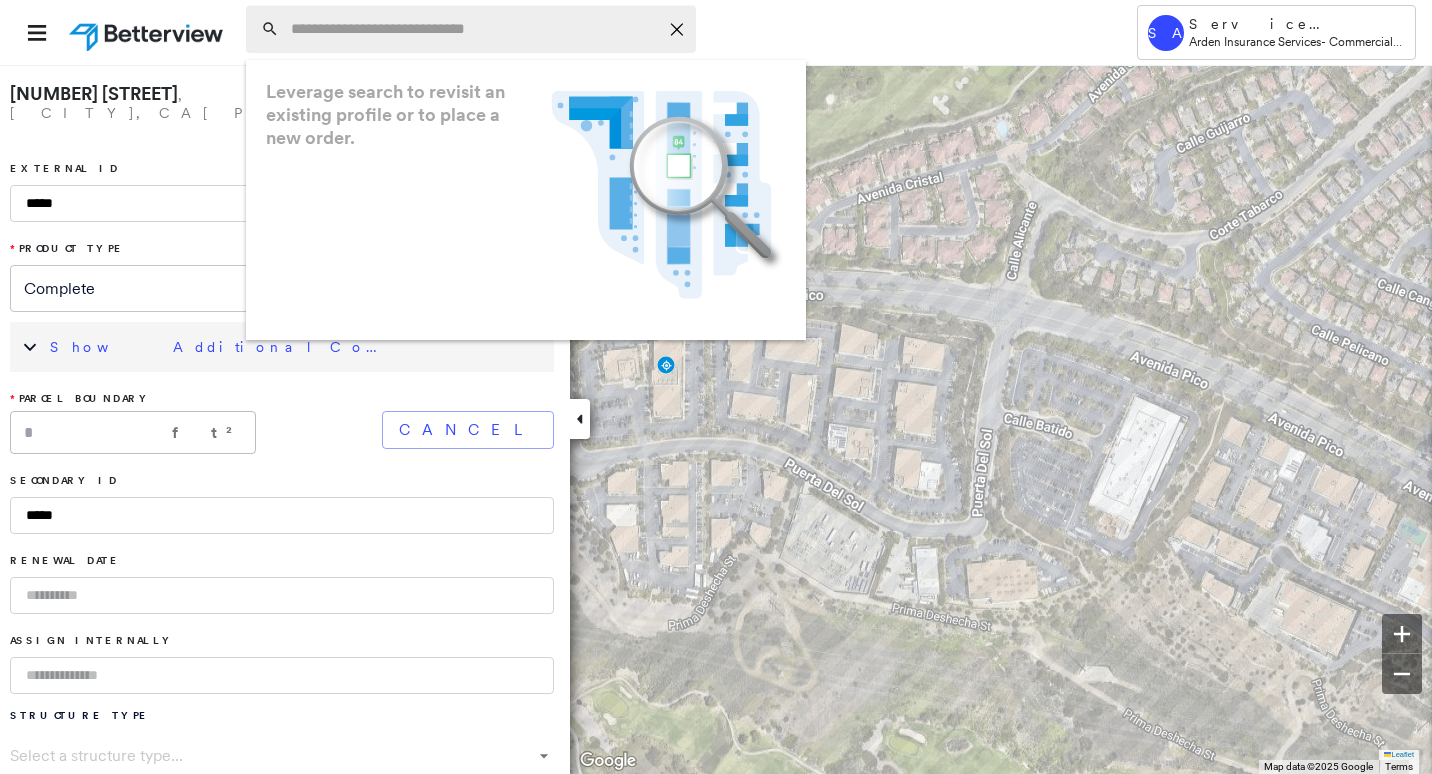 paste on "**********" 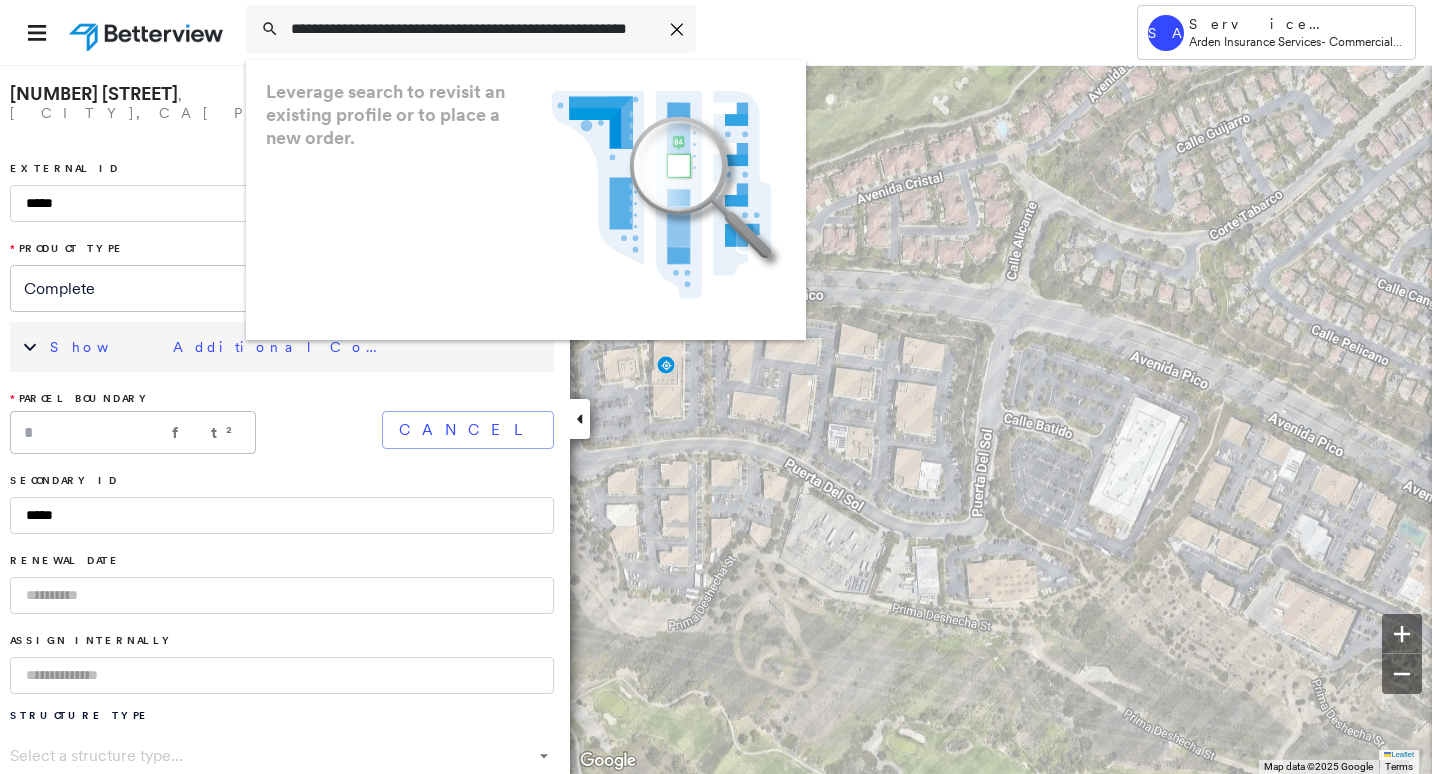 scroll, scrollTop: 0, scrollLeft: 25, axis: horizontal 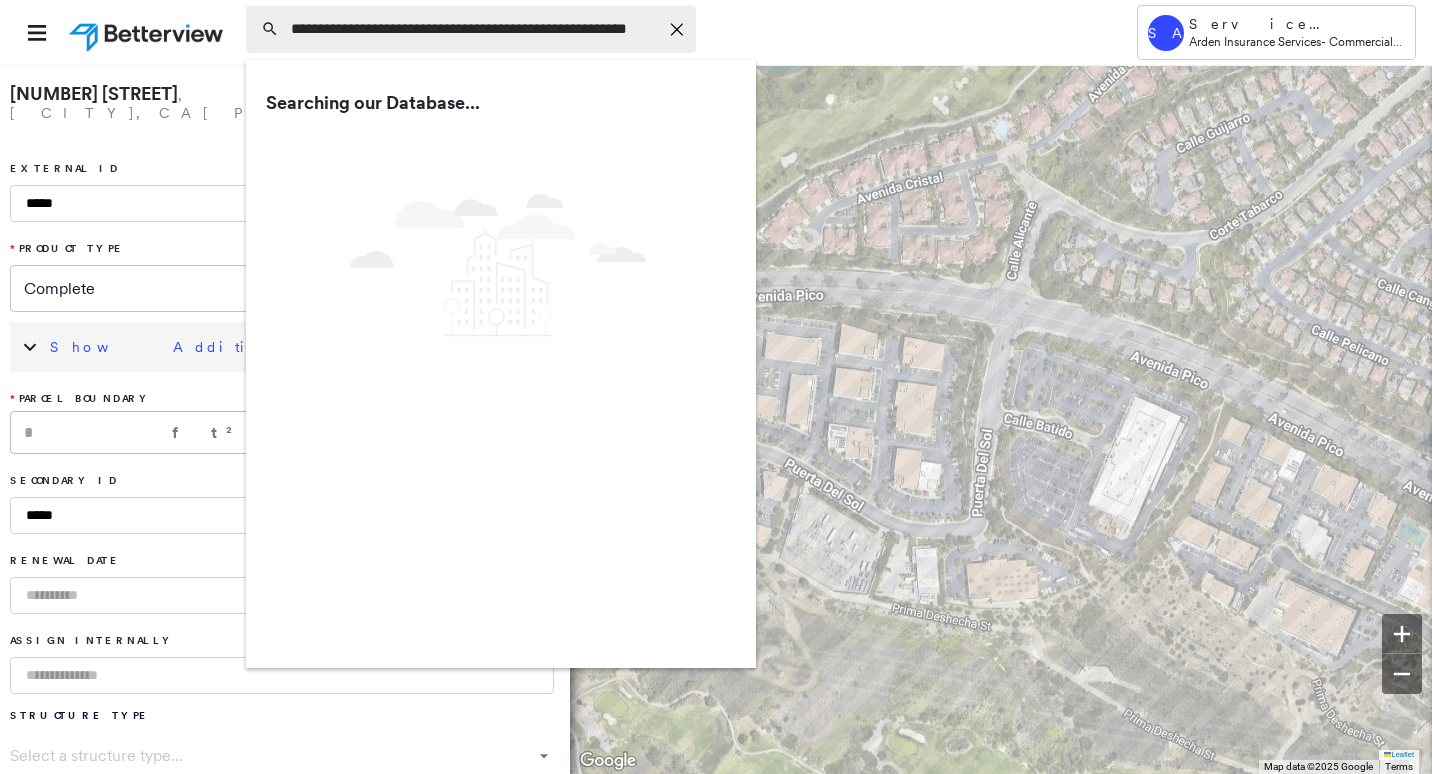 drag, startPoint x: 547, startPoint y: 37, endPoint x: 695, endPoint y: 45, distance: 148.21606 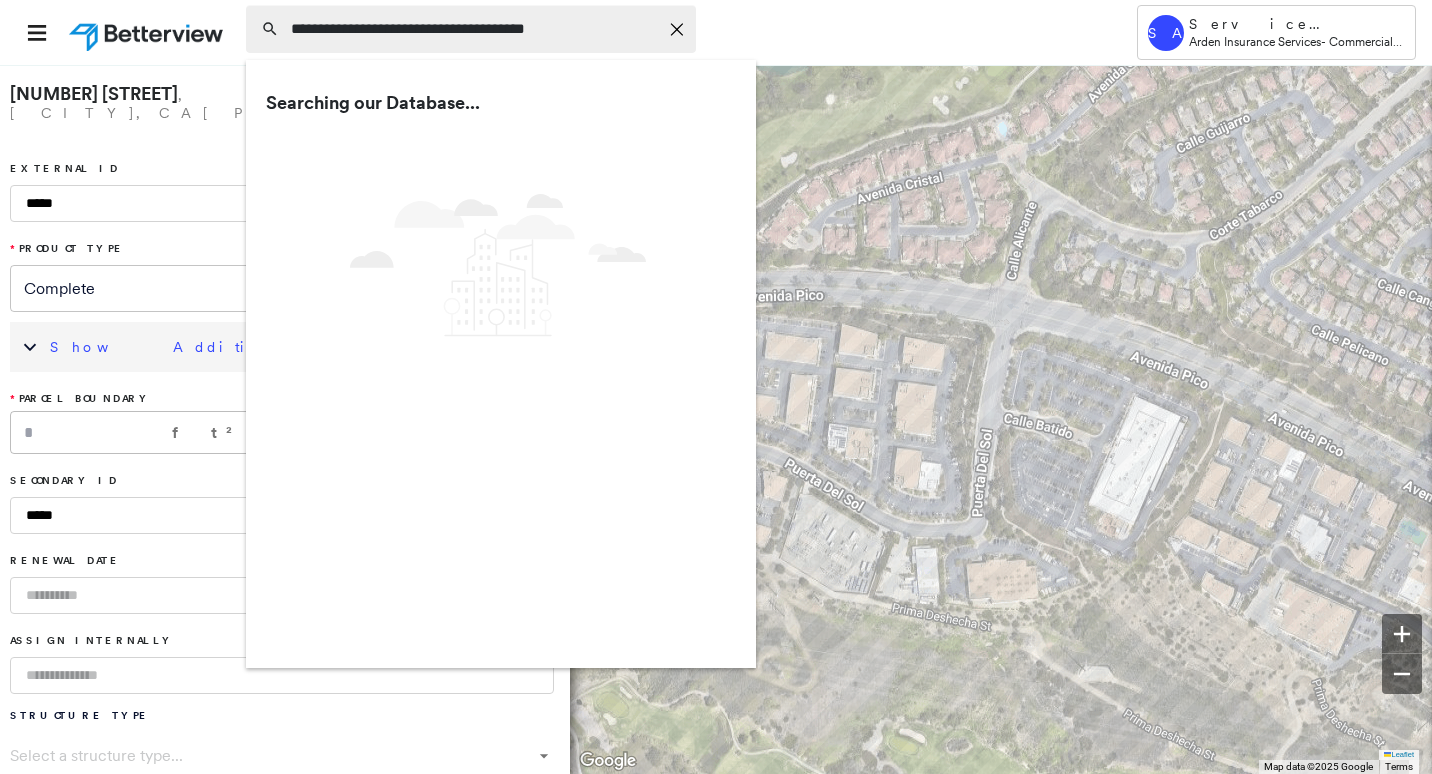 scroll, scrollTop: 0, scrollLeft: 0, axis: both 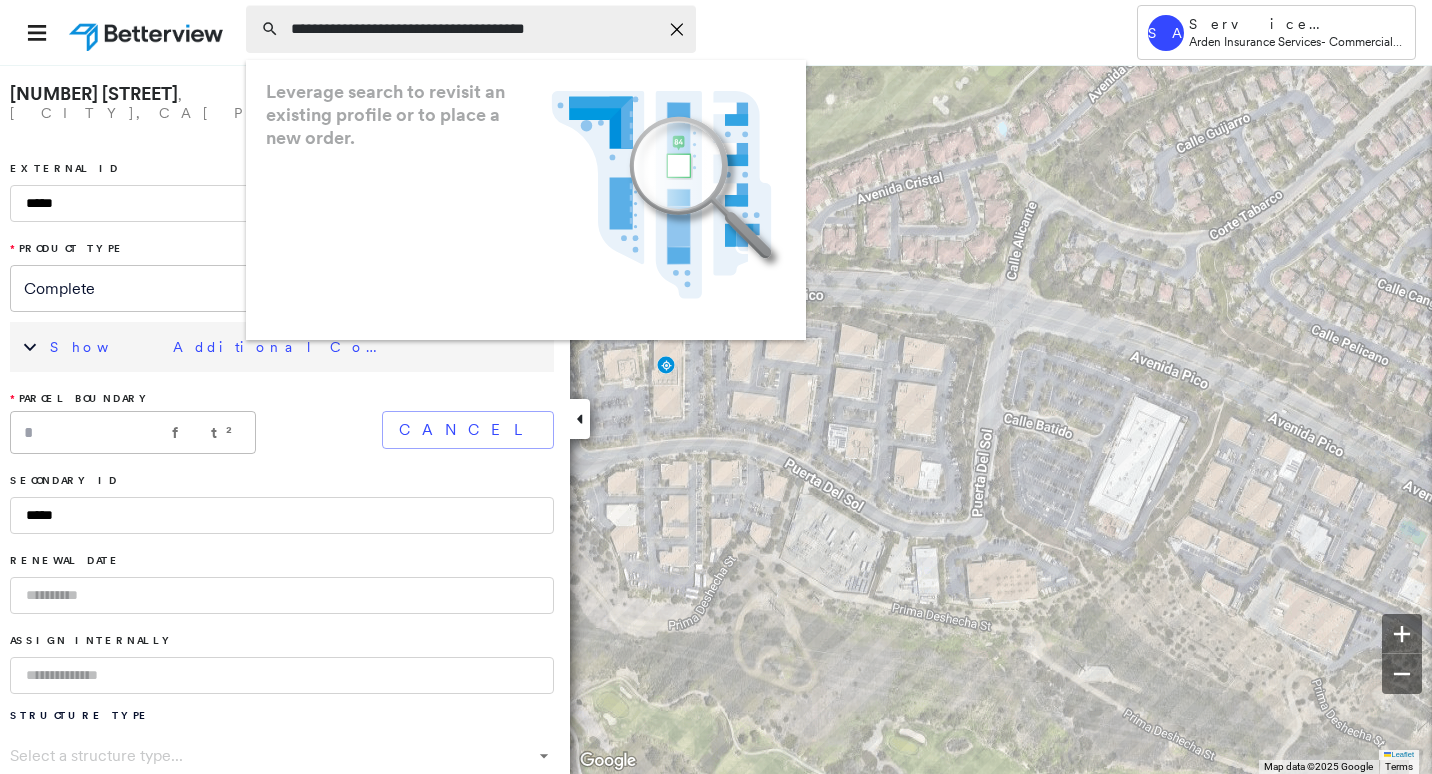 click on "**********" at bounding box center [474, 29] 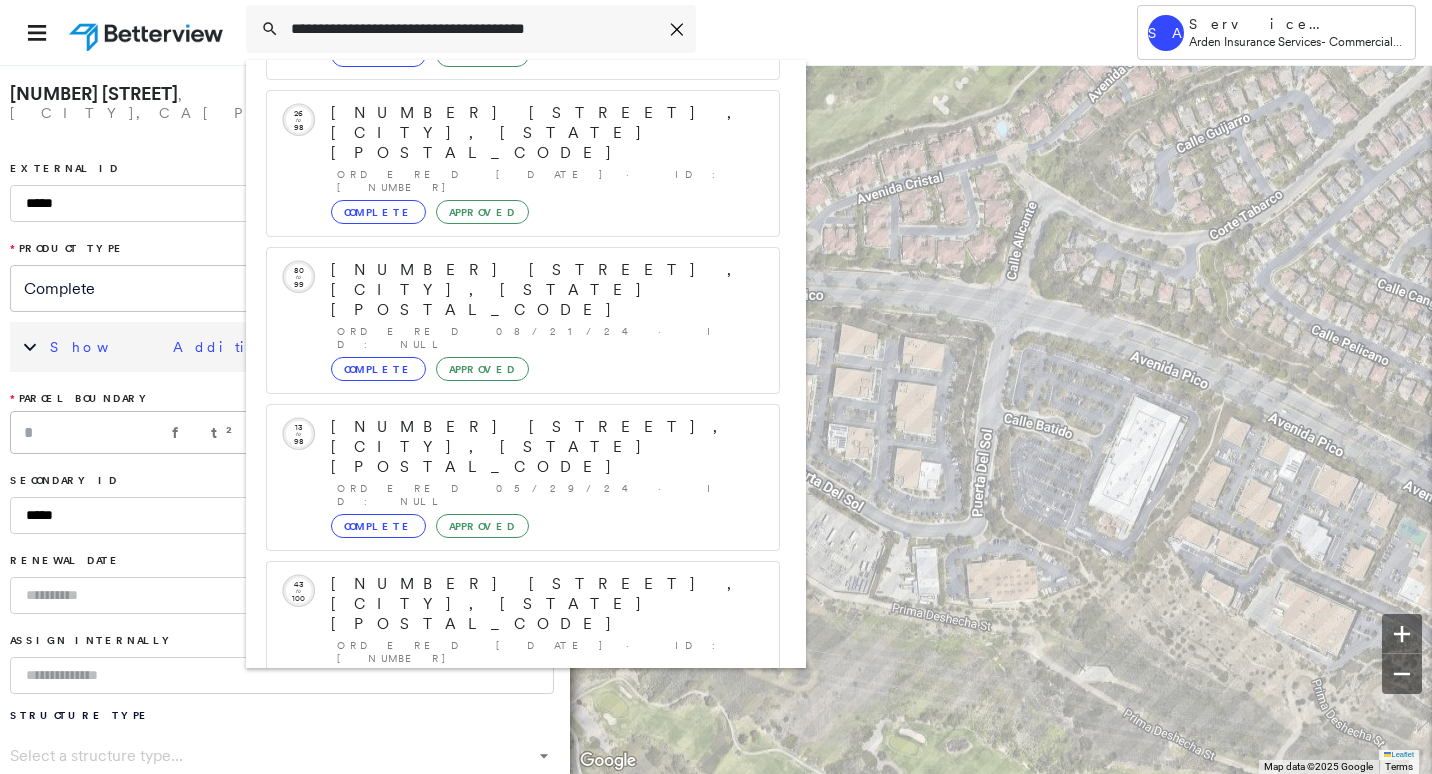 scroll, scrollTop: 213, scrollLeft: 0, axis: vertical 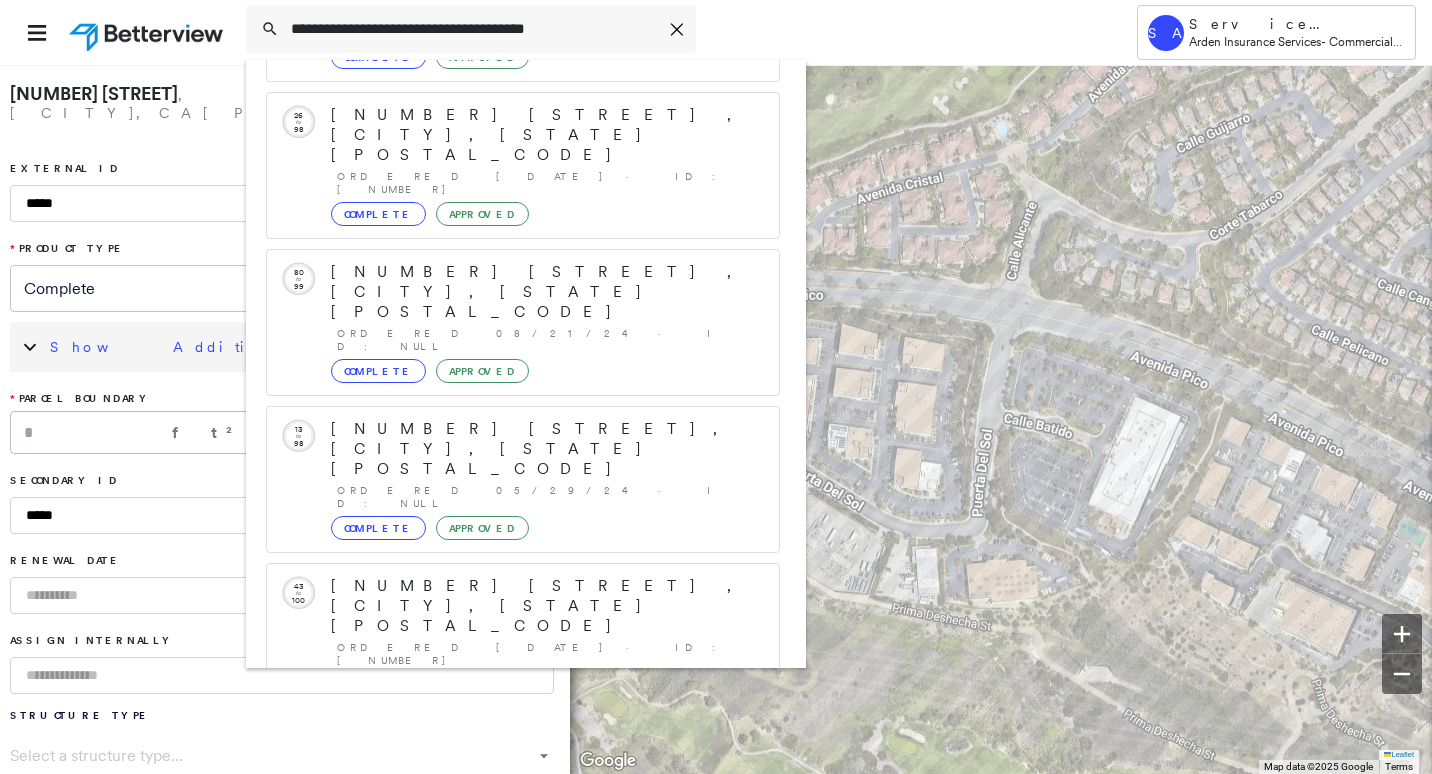 type on "**********" 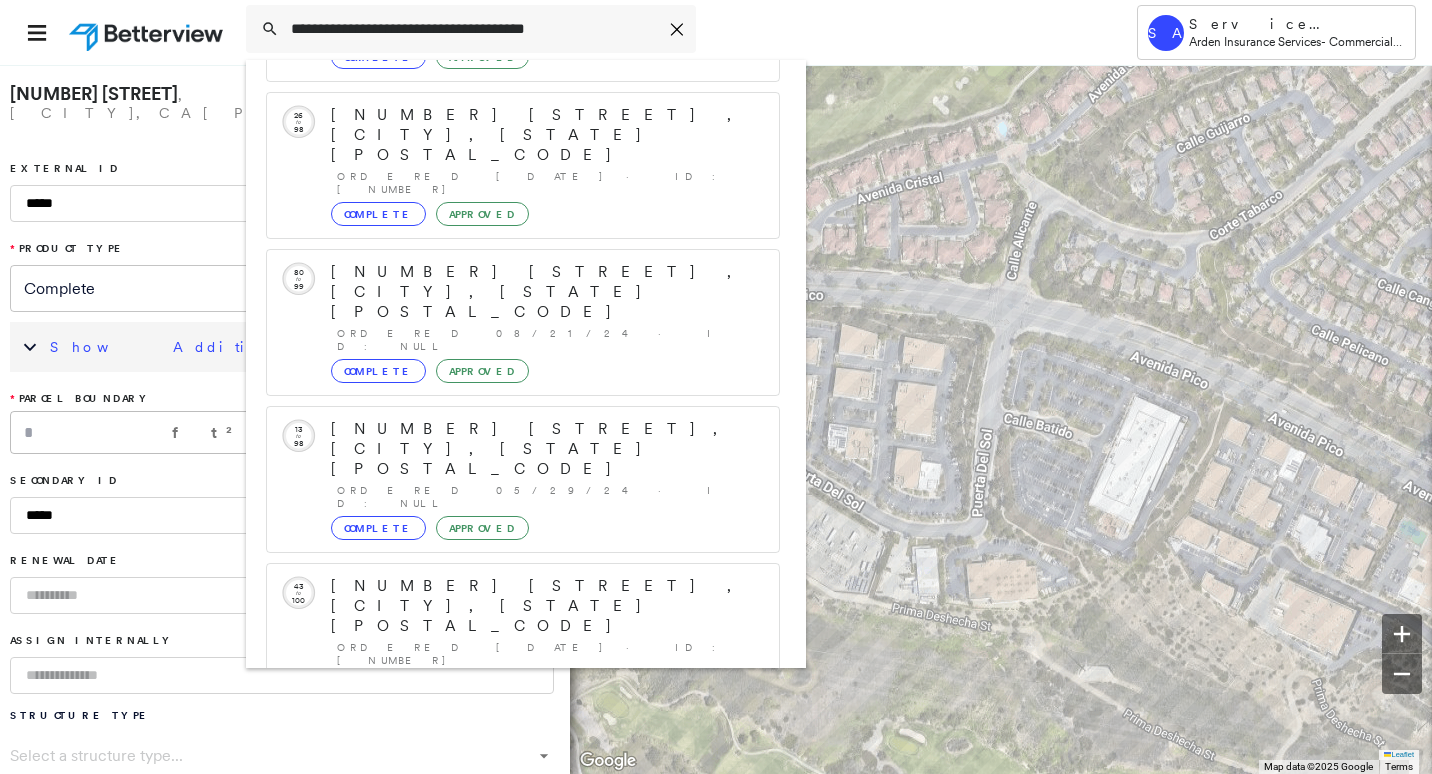 click on "[NUMBER] [STREET], [CITY], [STATE] Group Created with Sketch." at bounding box center (523, 890) 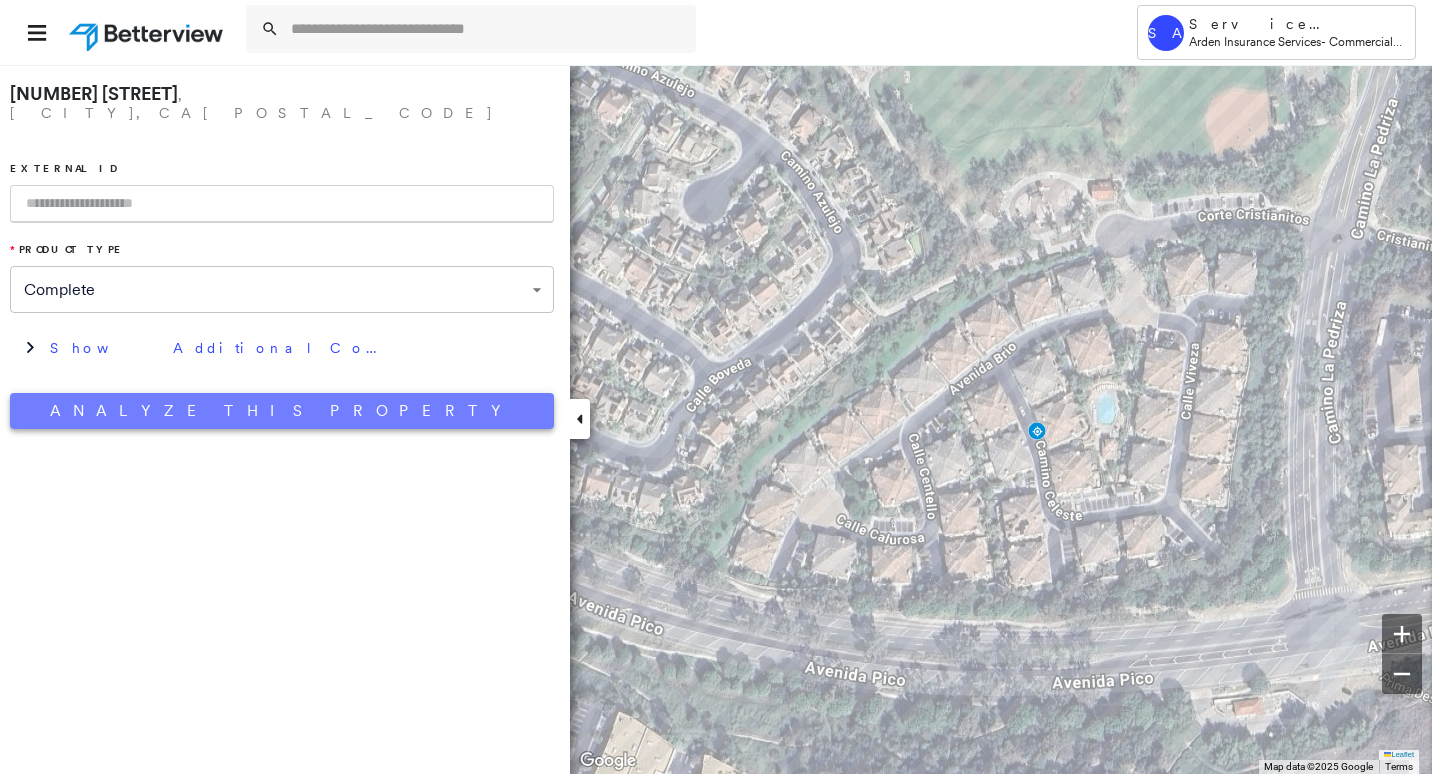 click on "Analyze This Property" at bounding box center [282, 411] 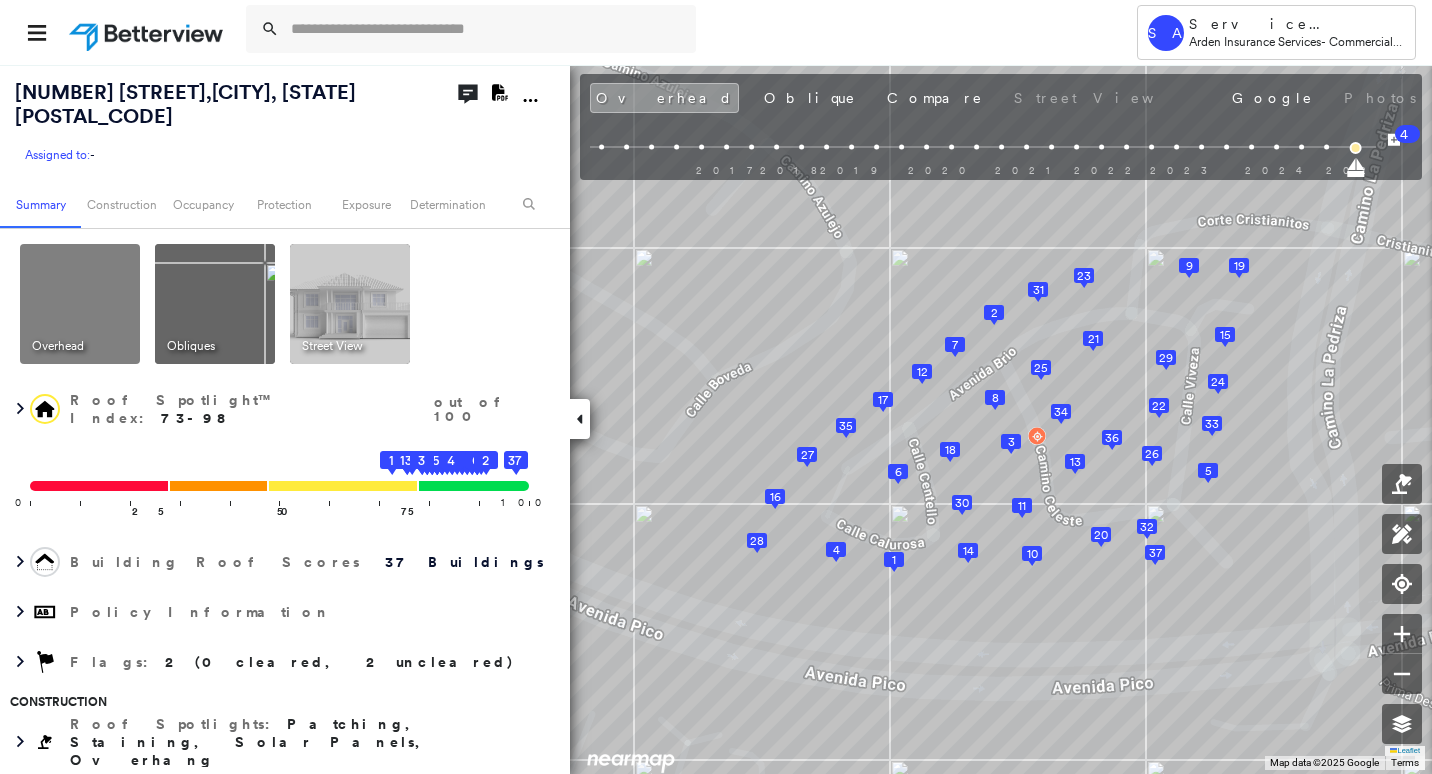 click 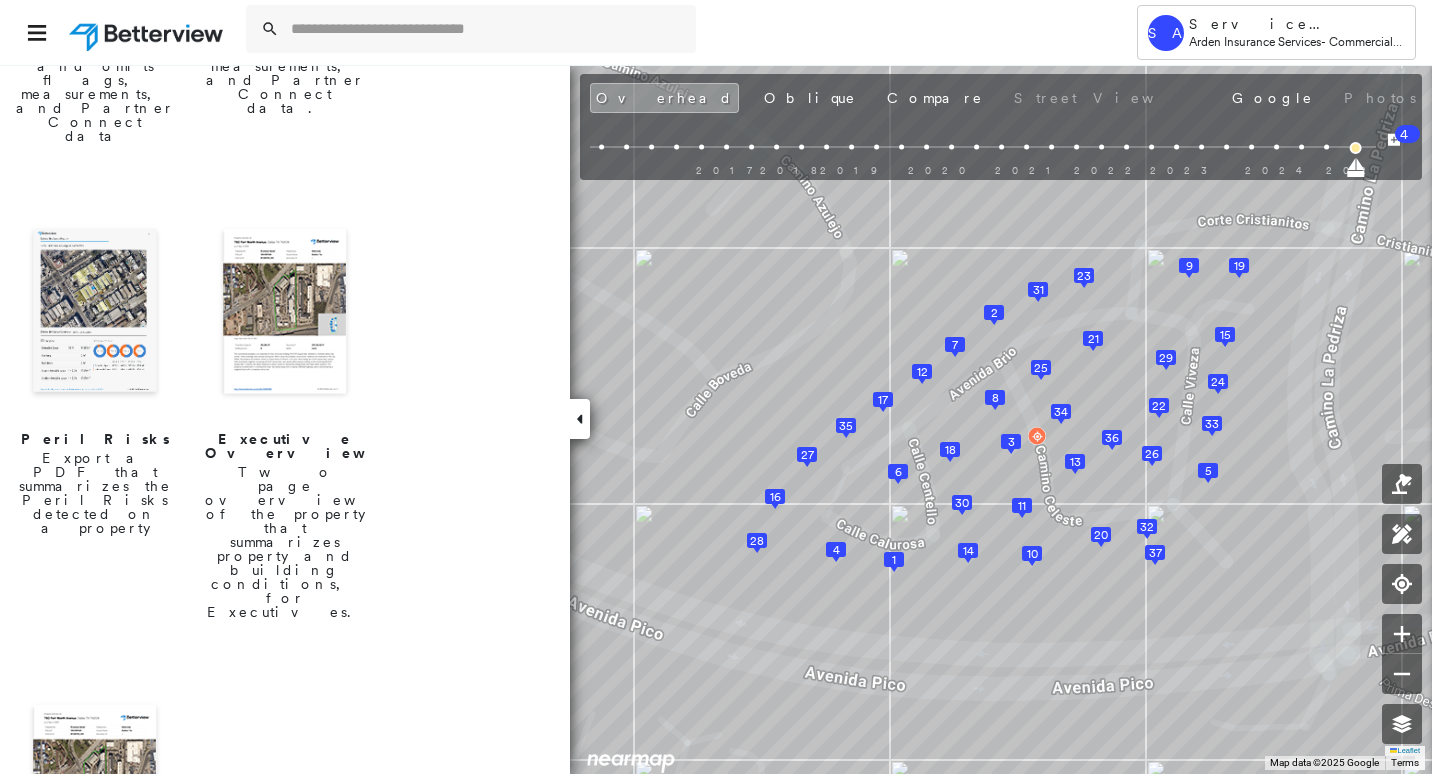scroll, scrollTop: 618, scrollLeft: 0, axis: vertical 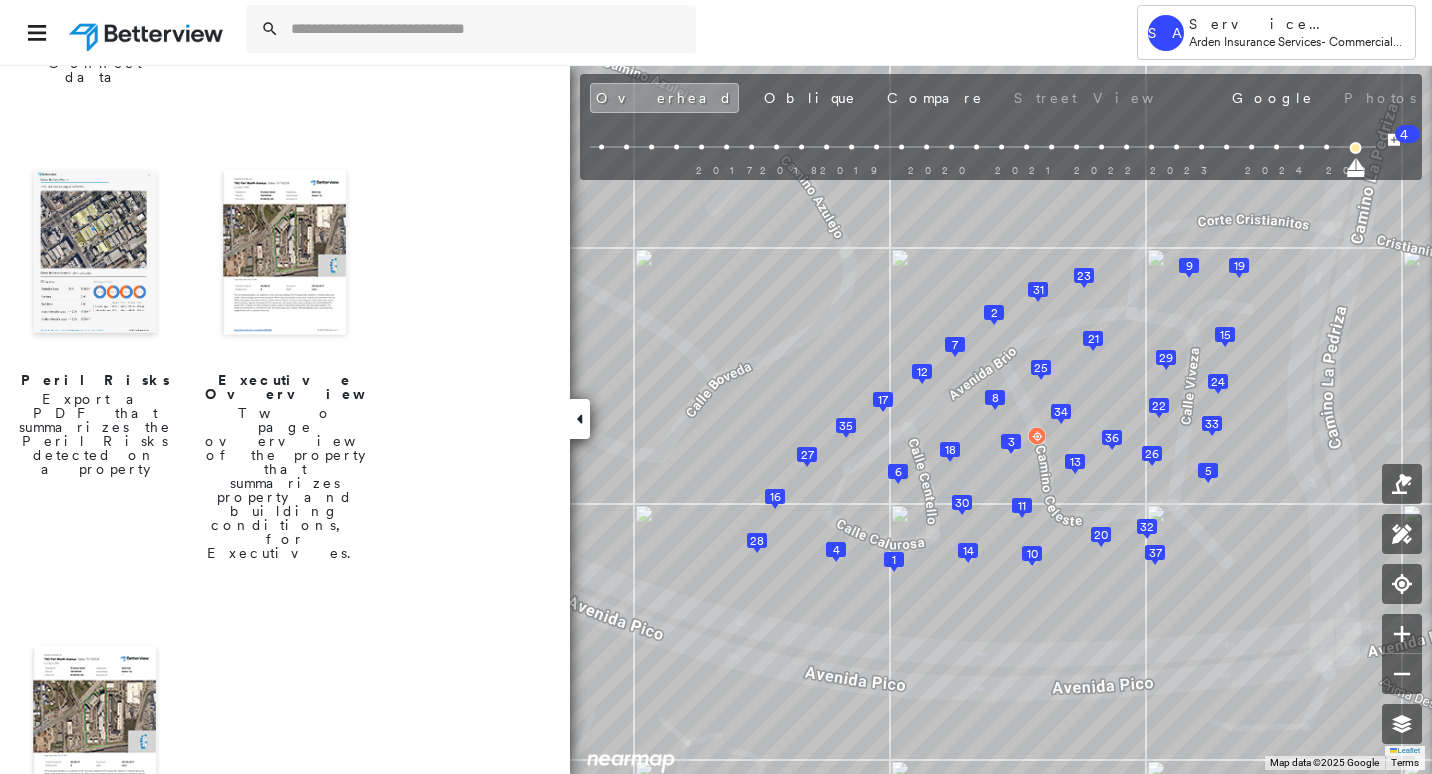 click at bounding box center (95, 254) 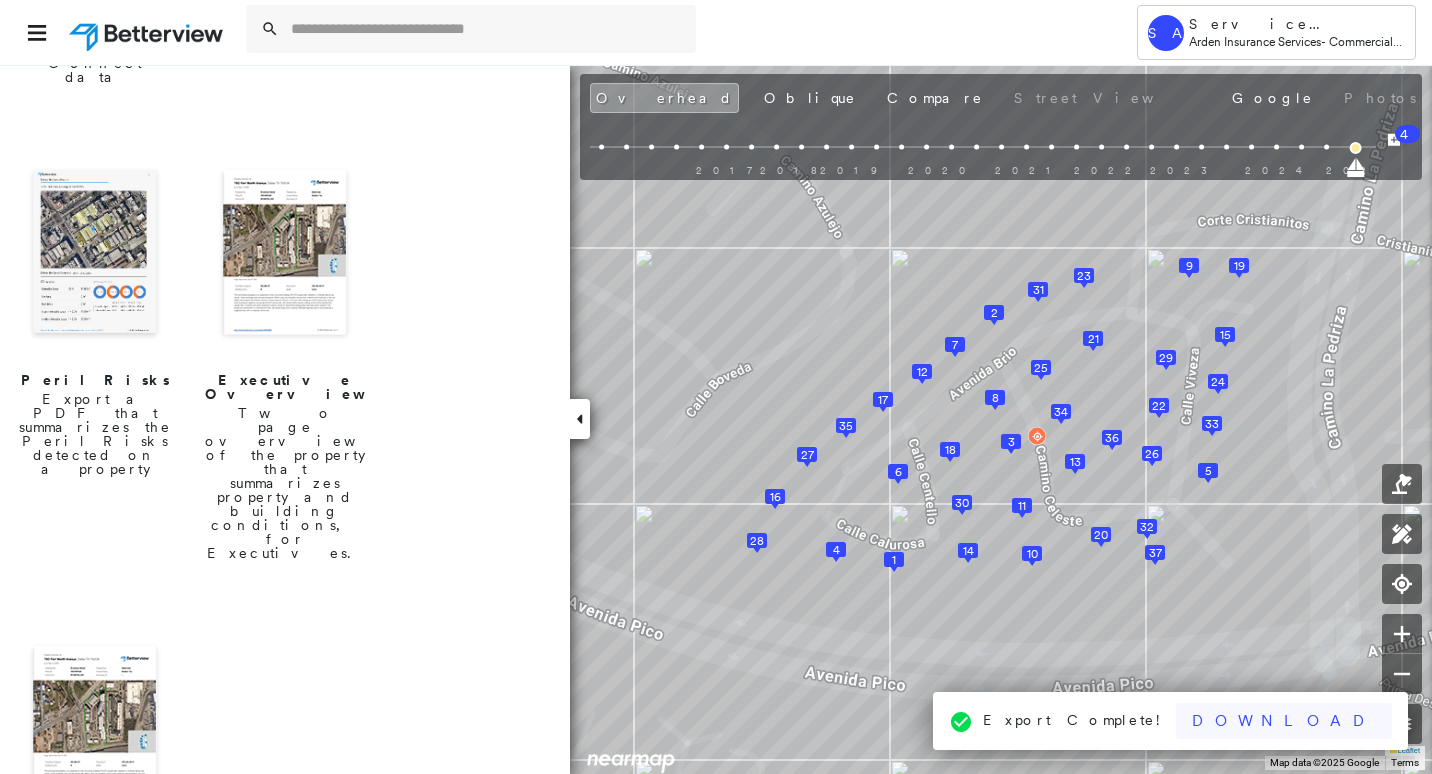 click on "Download" at bounding box center (1284, 721) 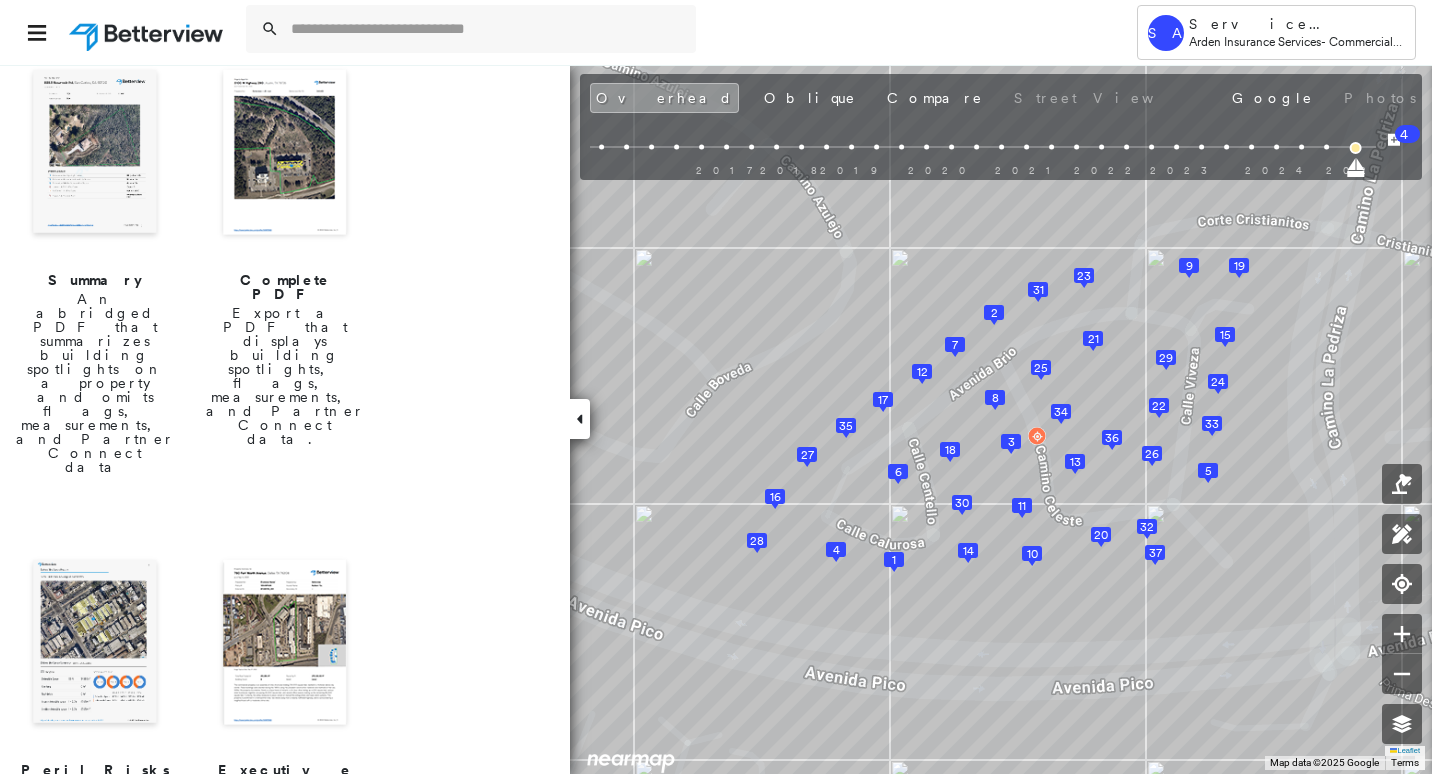 scroll, scrollTop: 218, scrollLeft: 0, axis: vertical 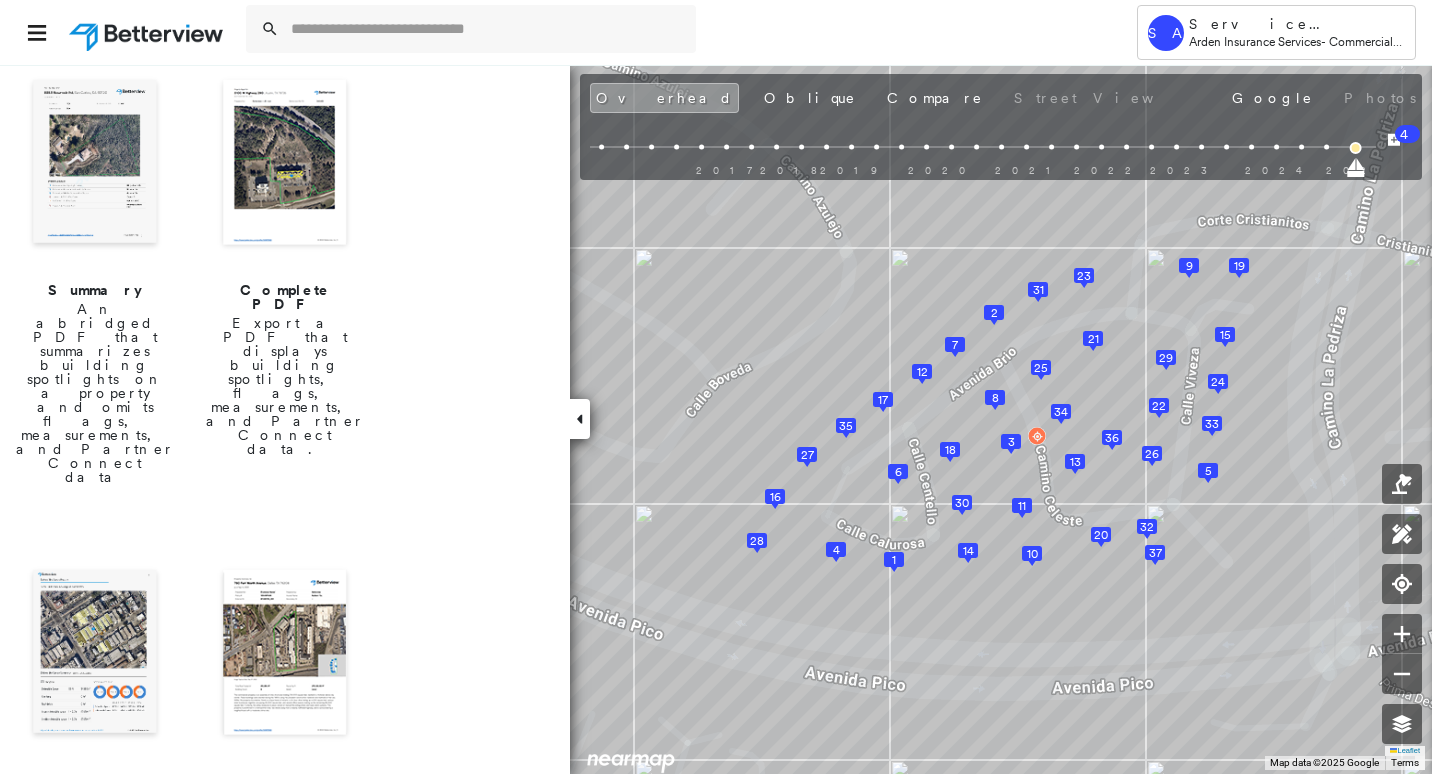 click at bounding box center (95, 164) 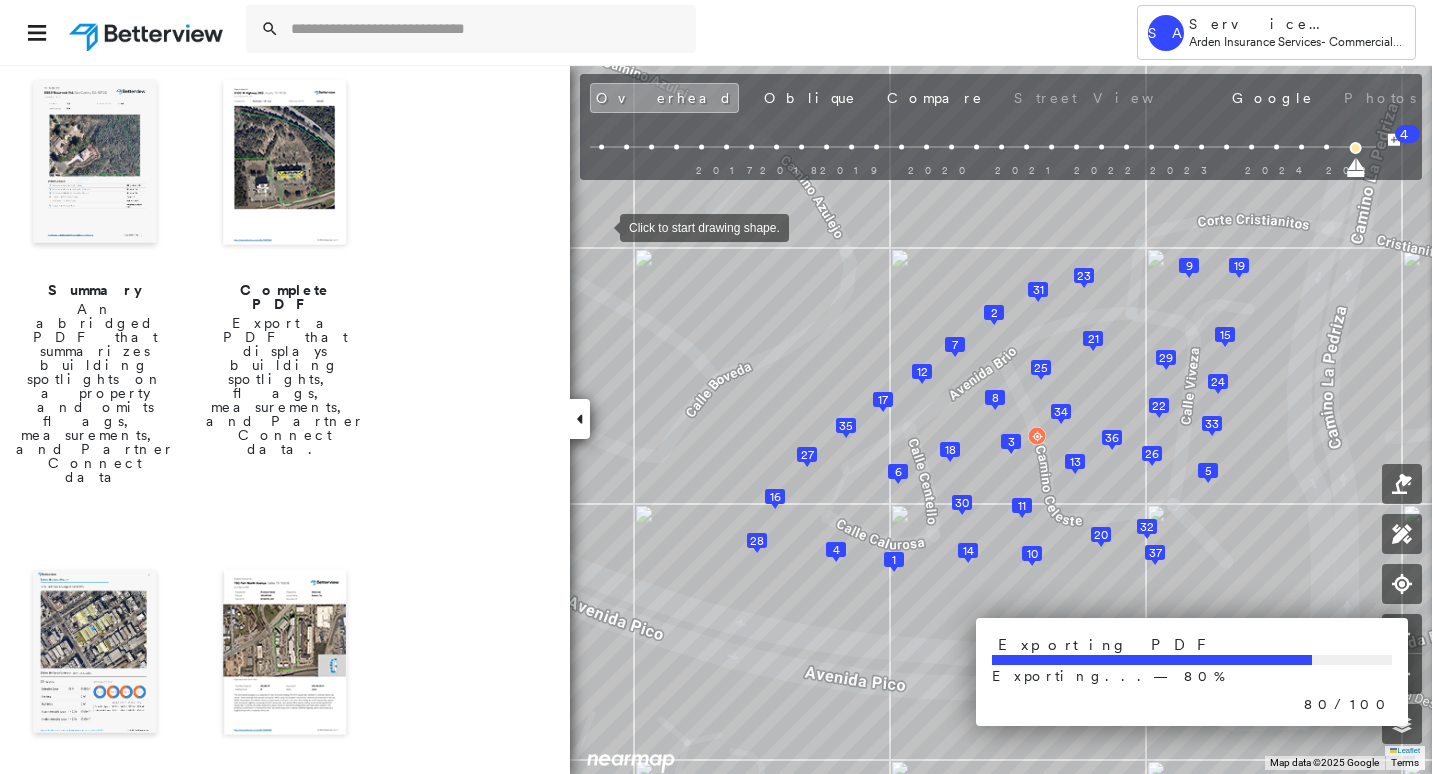 click at bounding box center (285, 164) 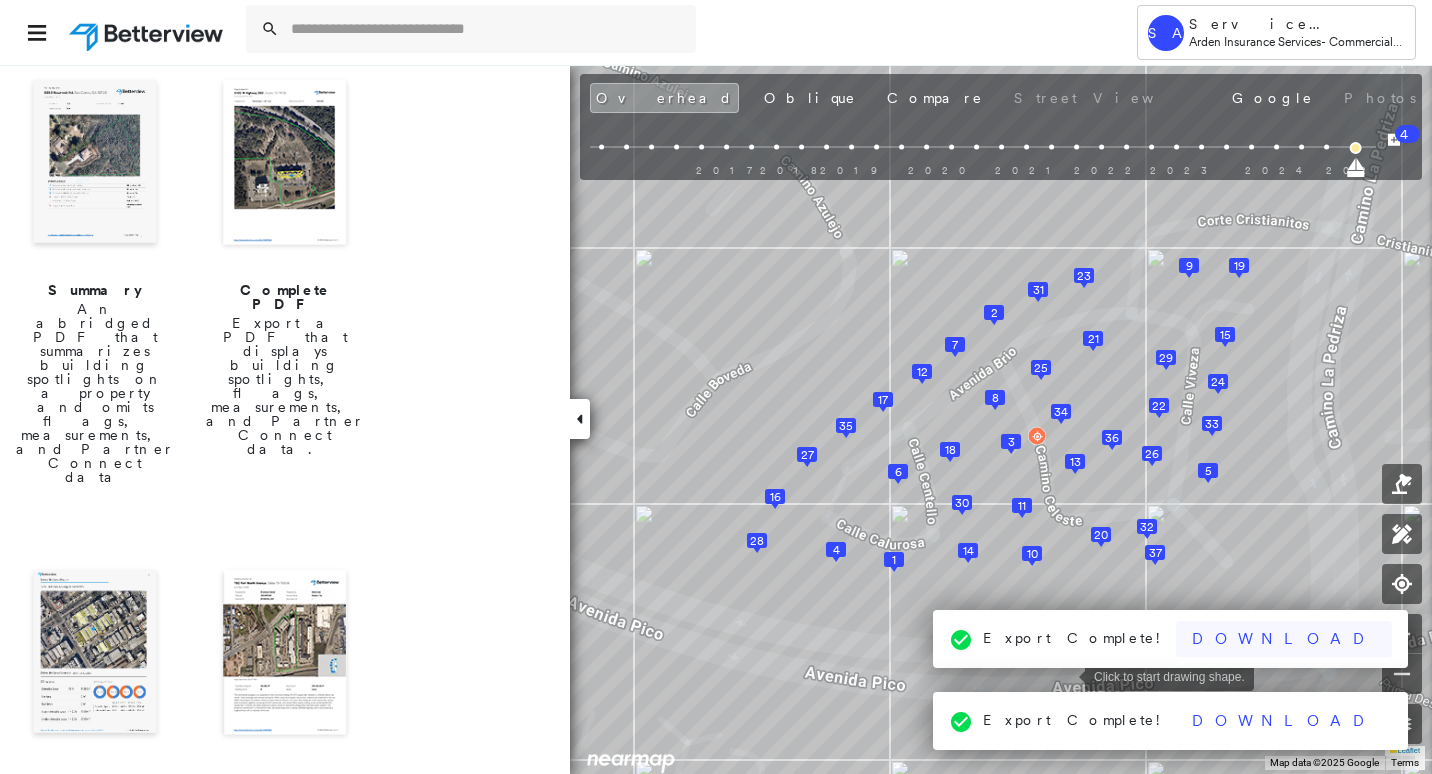 click on "Download" at bounding box center (1284, 639) 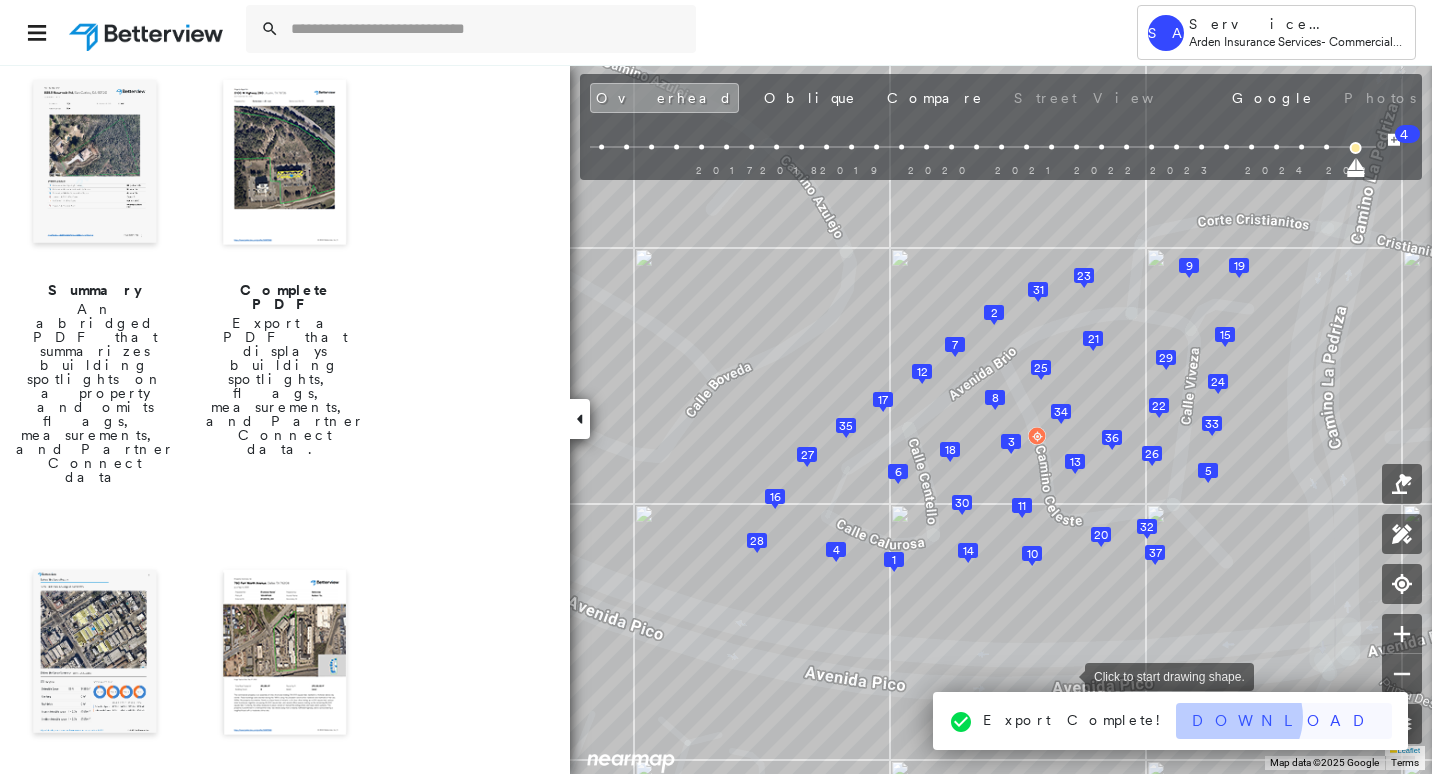 click on "Download" at bounding box center (1284, 721) 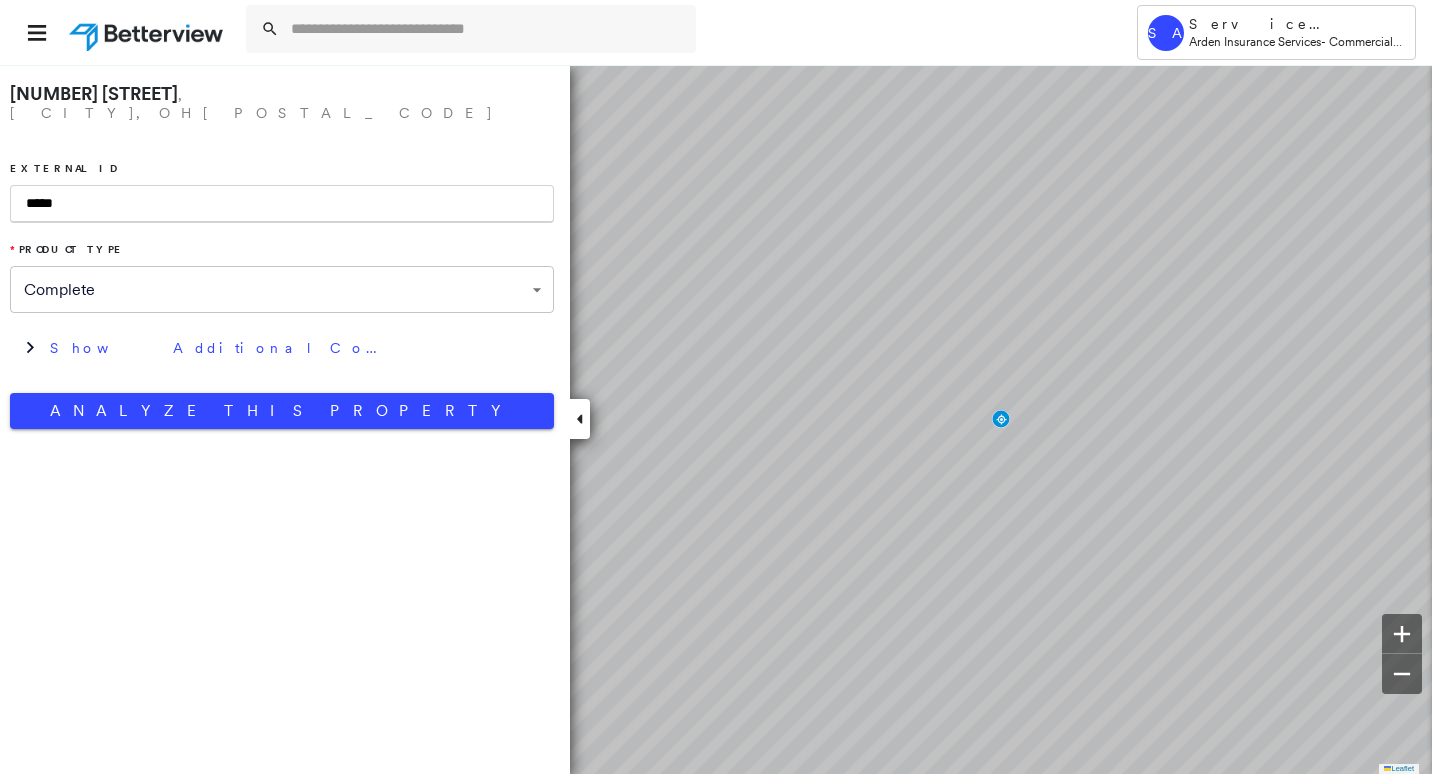 scroll, scrollTop: 0, scrollLeft: 0, axis: both 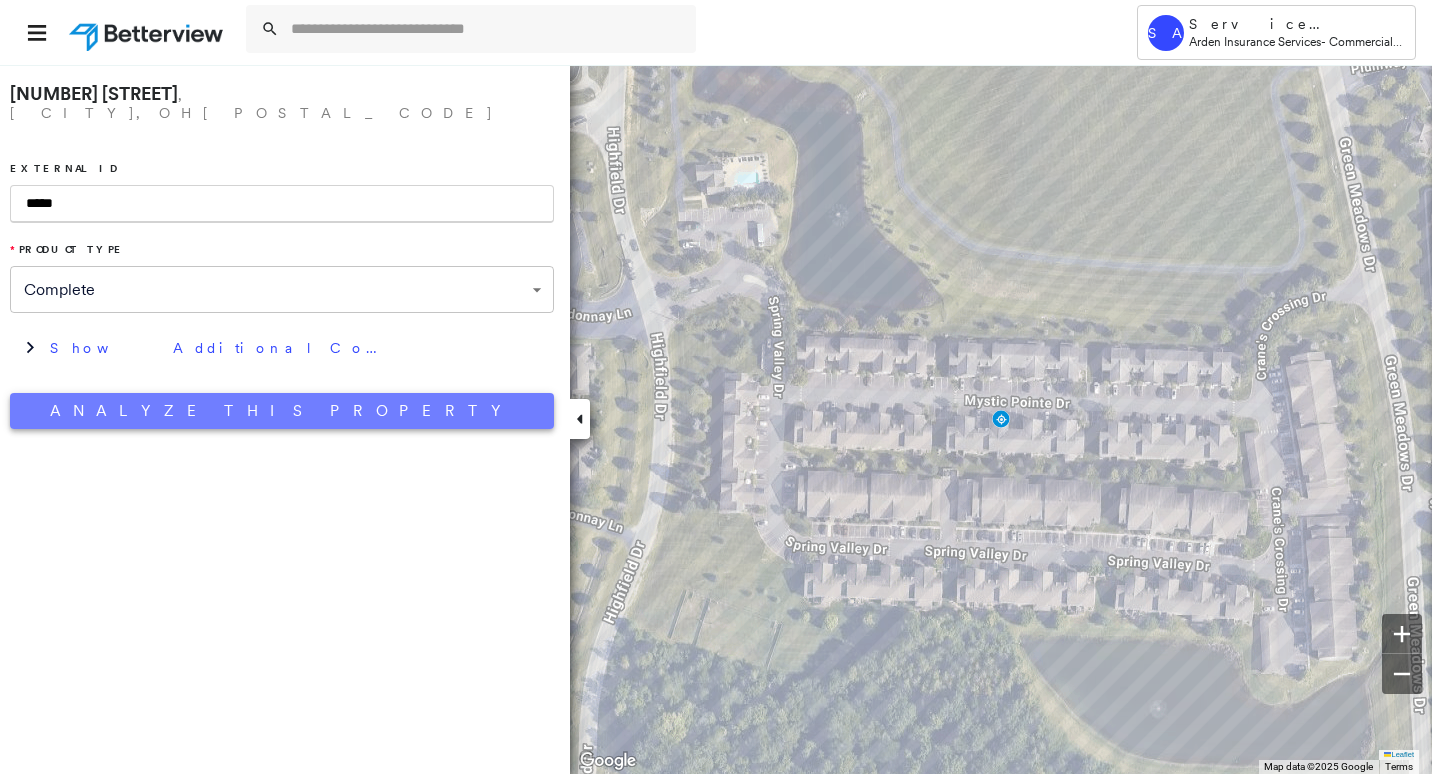 click on "Analyze This Property" at bounding box center [282, 411] 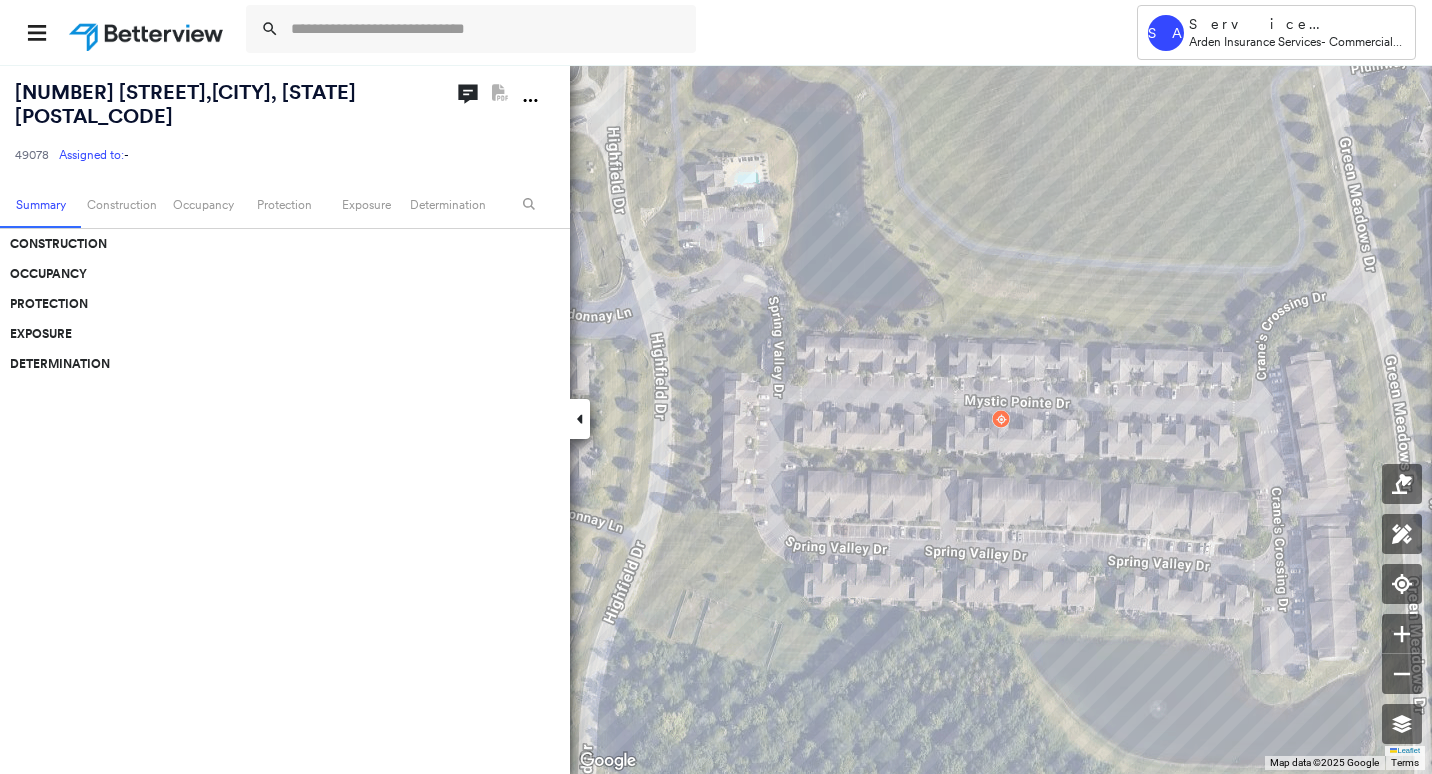 click on "562  Spring Valley Dr ,  Lewis Center, OH 43035" at bounding box center (185, 104) 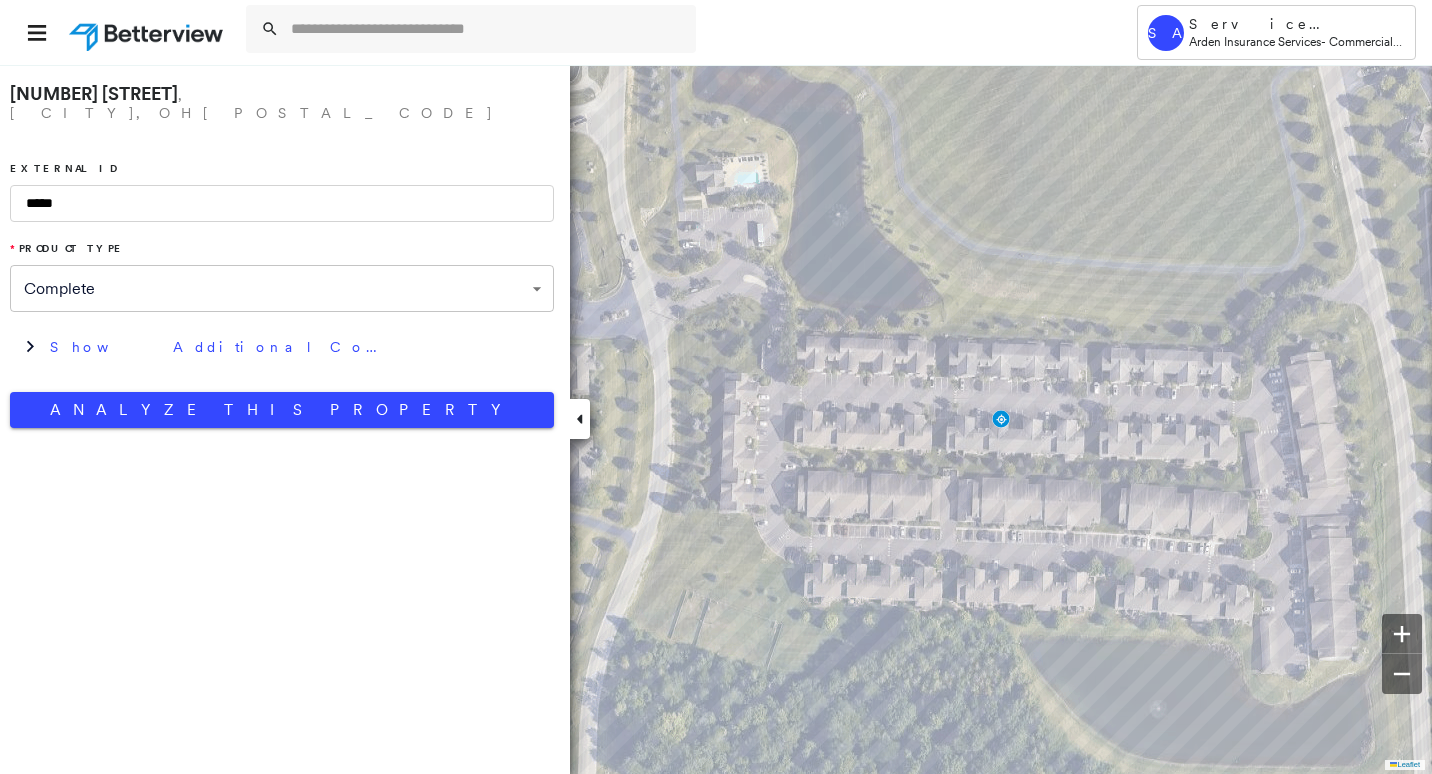 click on "**********" at bounding box center [282, 251] 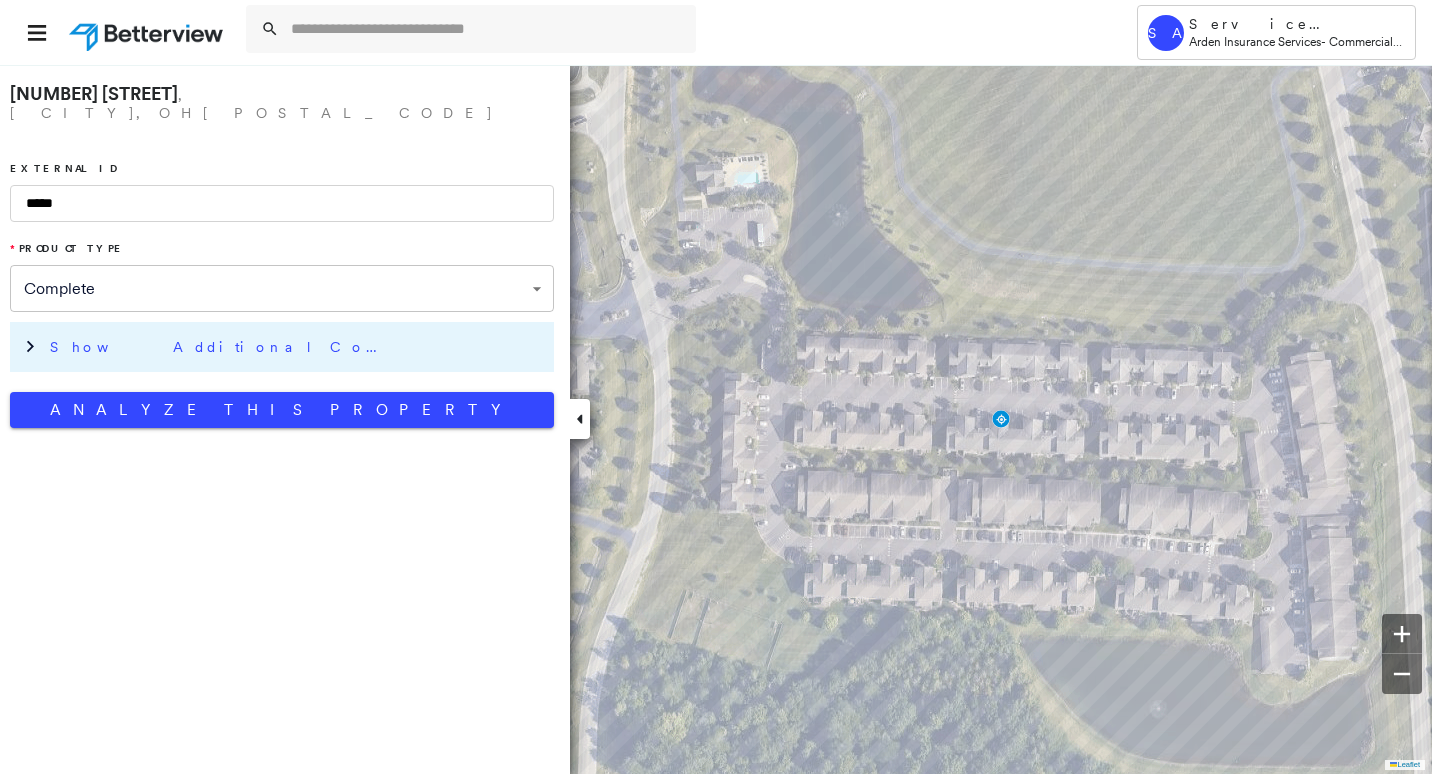 click on "Show Additional Company Data" at bounding box center [297, 347] 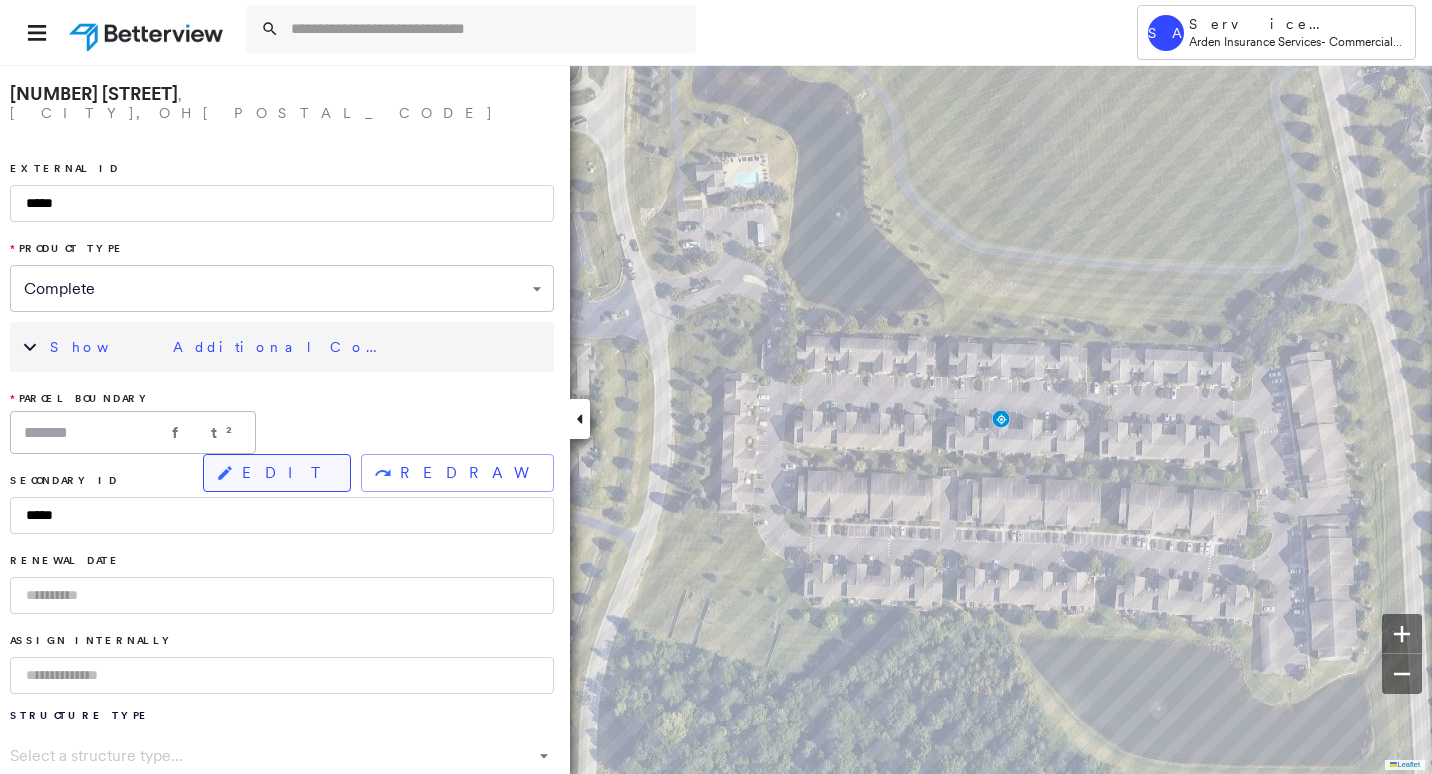 click on "EDIT" at bounding box center [288, 473] 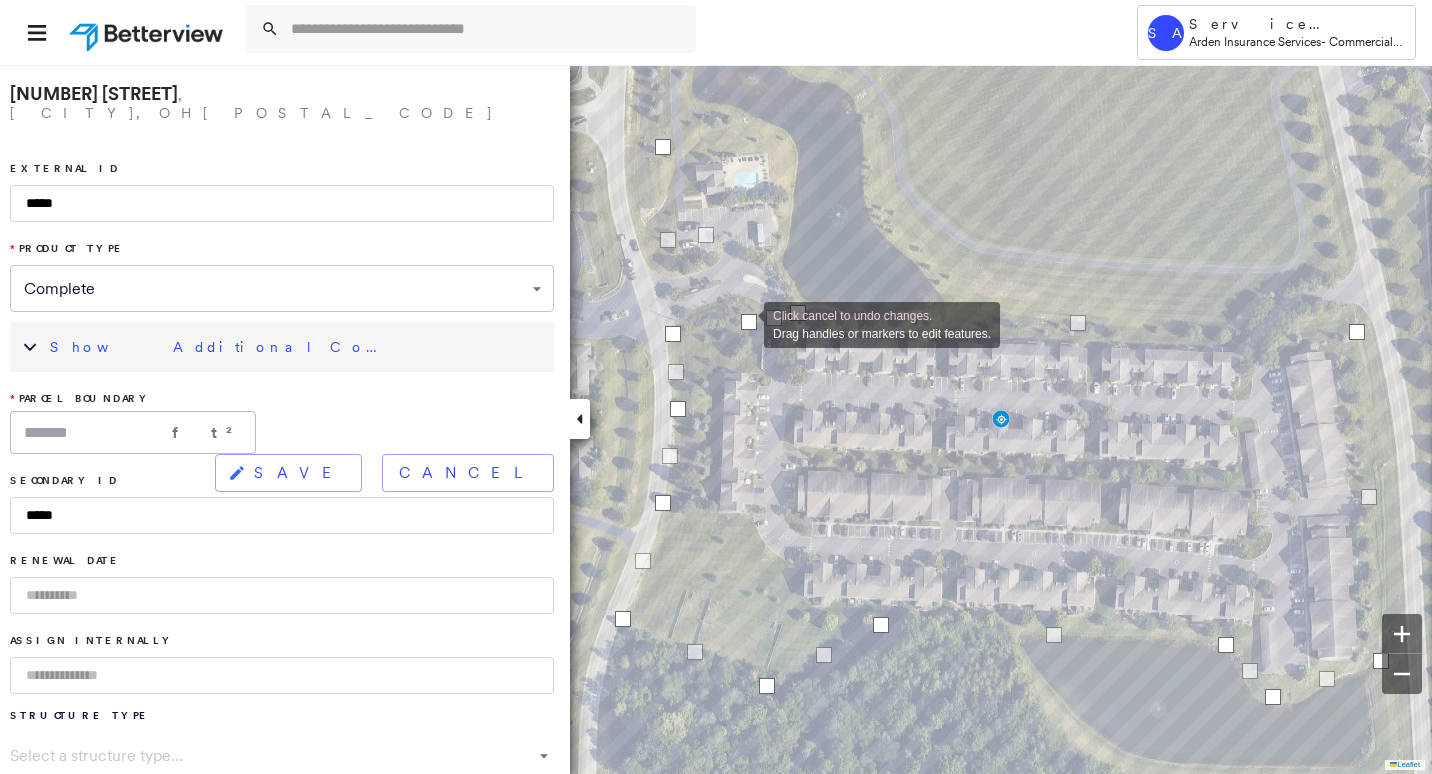 drag, startPoint x: 779, startPoint y: 144, endPoint x: 744, endPoint y: 323, distance: 182.3897 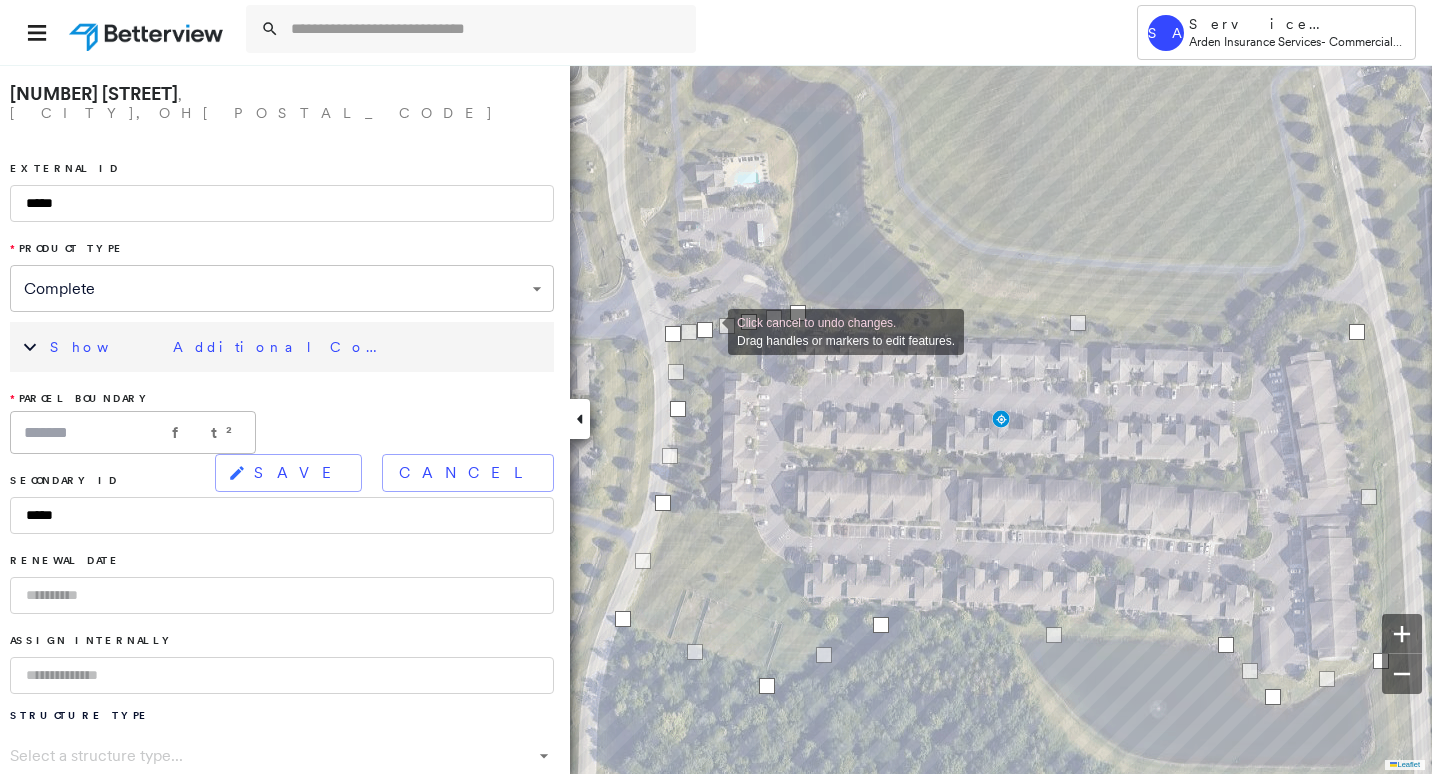 drag, startPoint x: 665, startPoint y: 165, endPoint x: 709, endPoint y: 329, distance: 169.79988 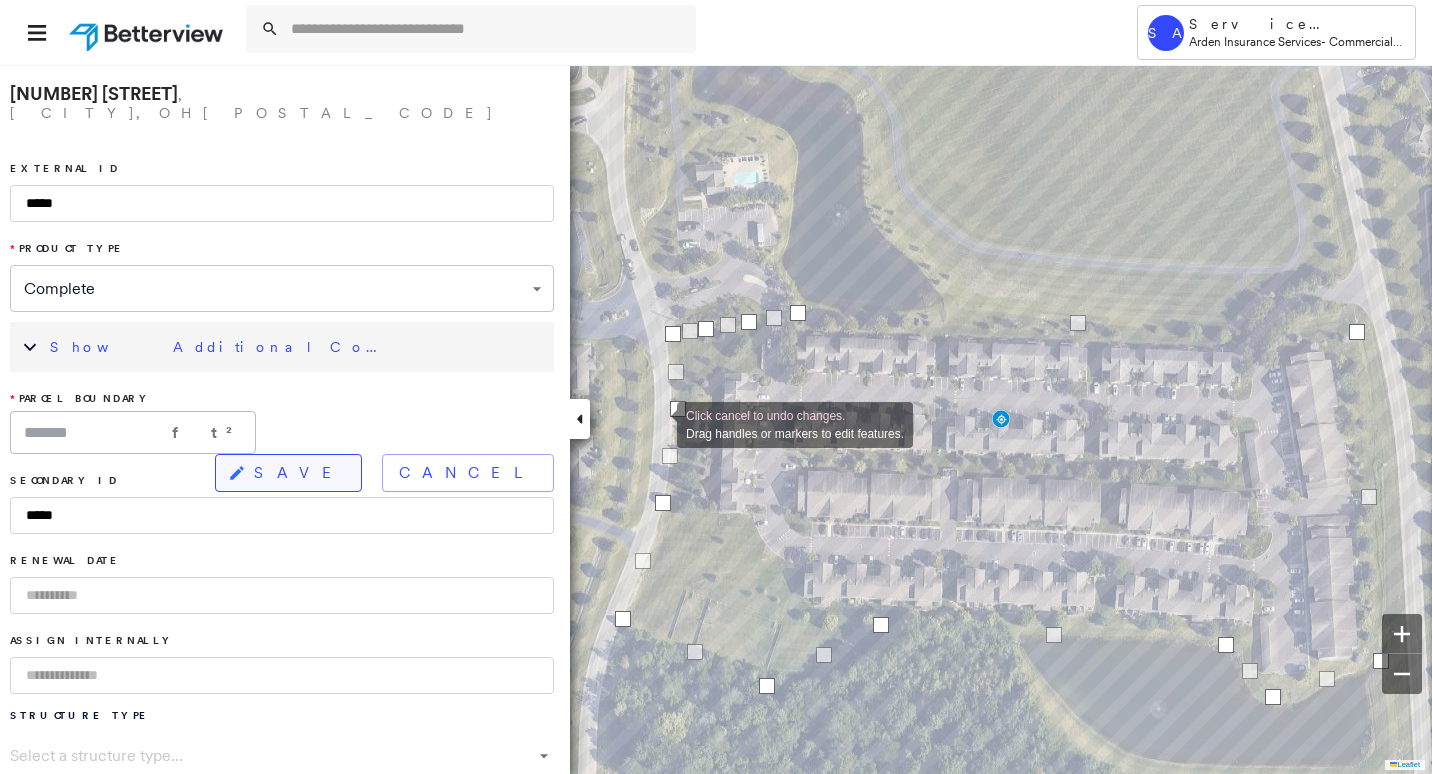 click on "SAVE" at bounding box center [288, 473] 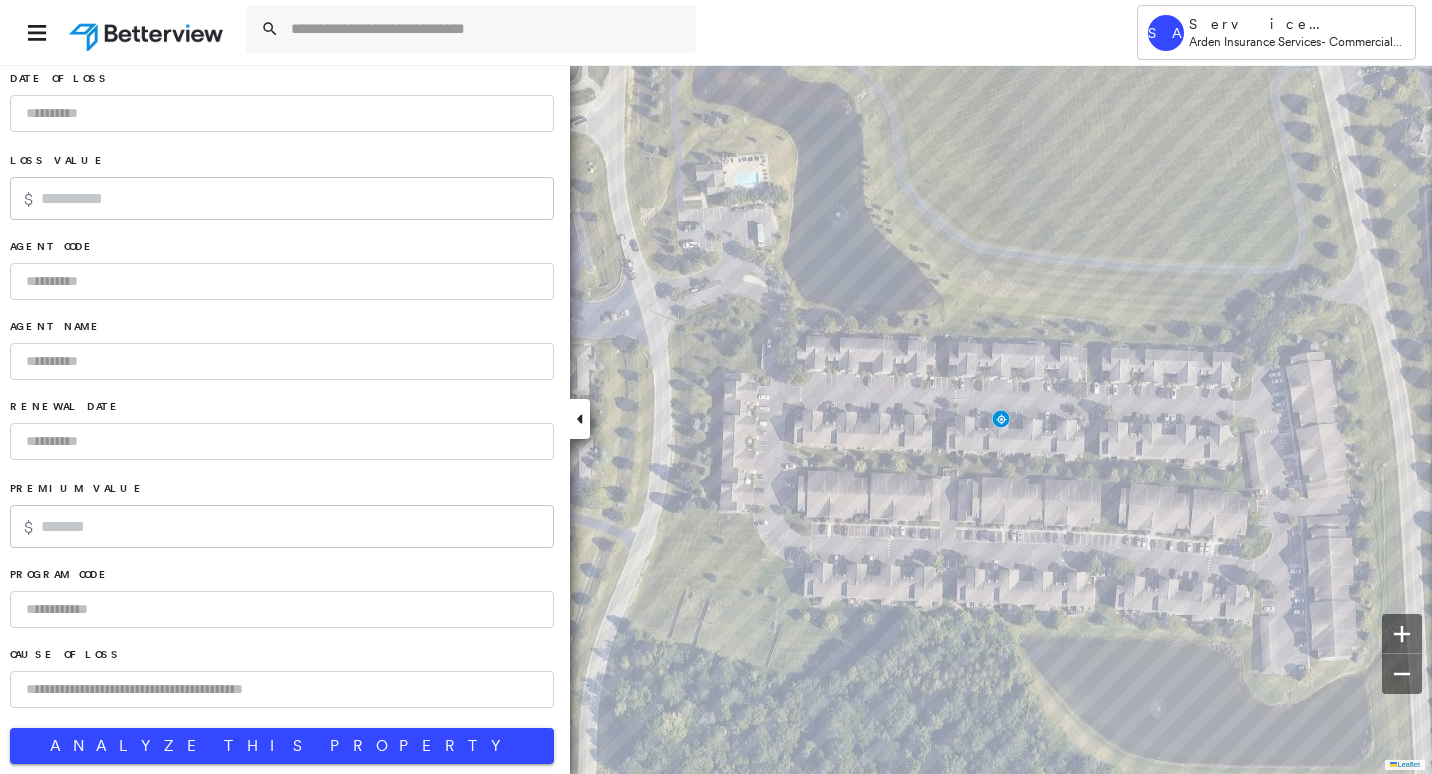 scroll, scrollTop: 1279, scrollLeft: 0, axis: vertical 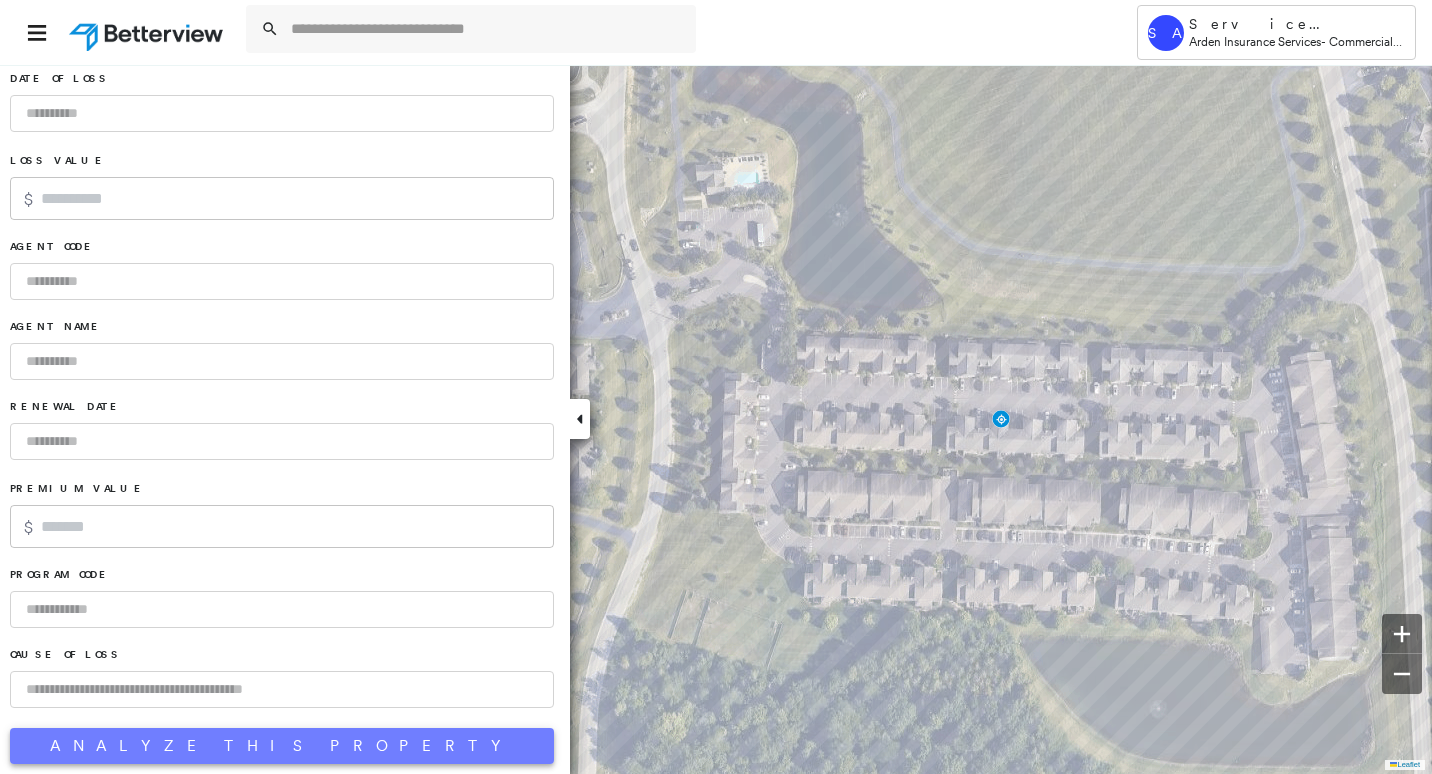 click on "Analyze This Property" at bounding box center (282, 746) 